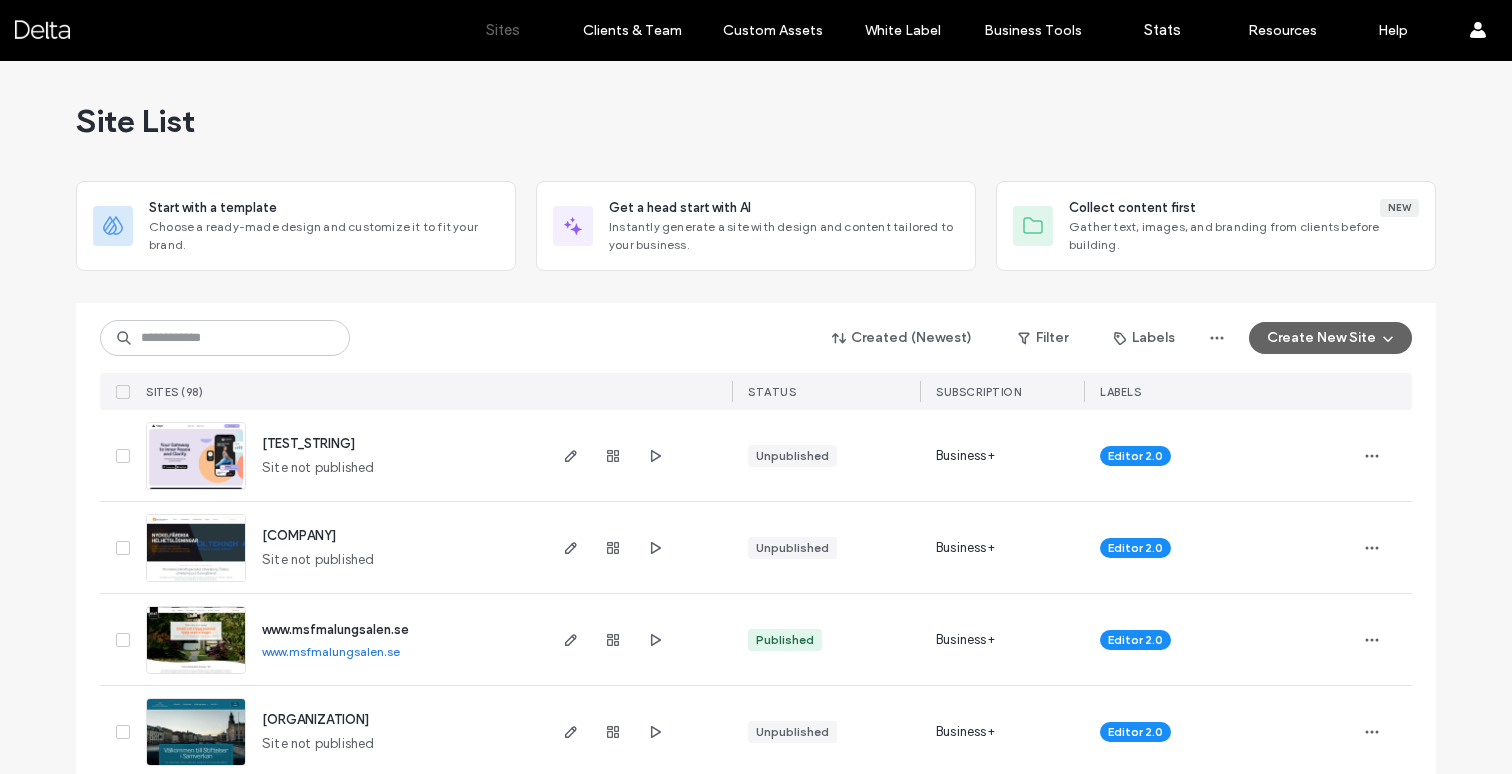 scroll, scrollTop: 0, scrollLeft: 0, axis: both 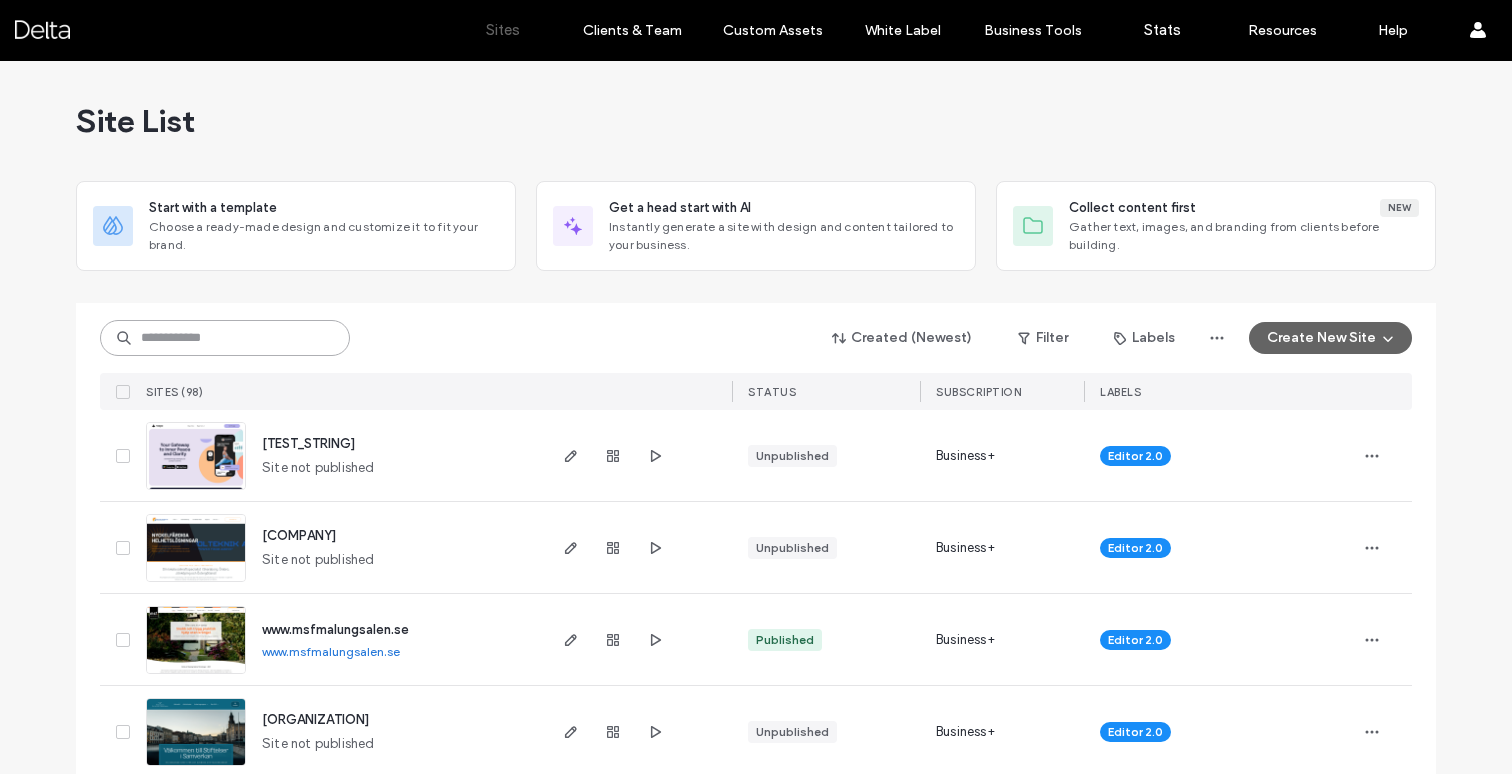 click at bounding box center [225, 338] 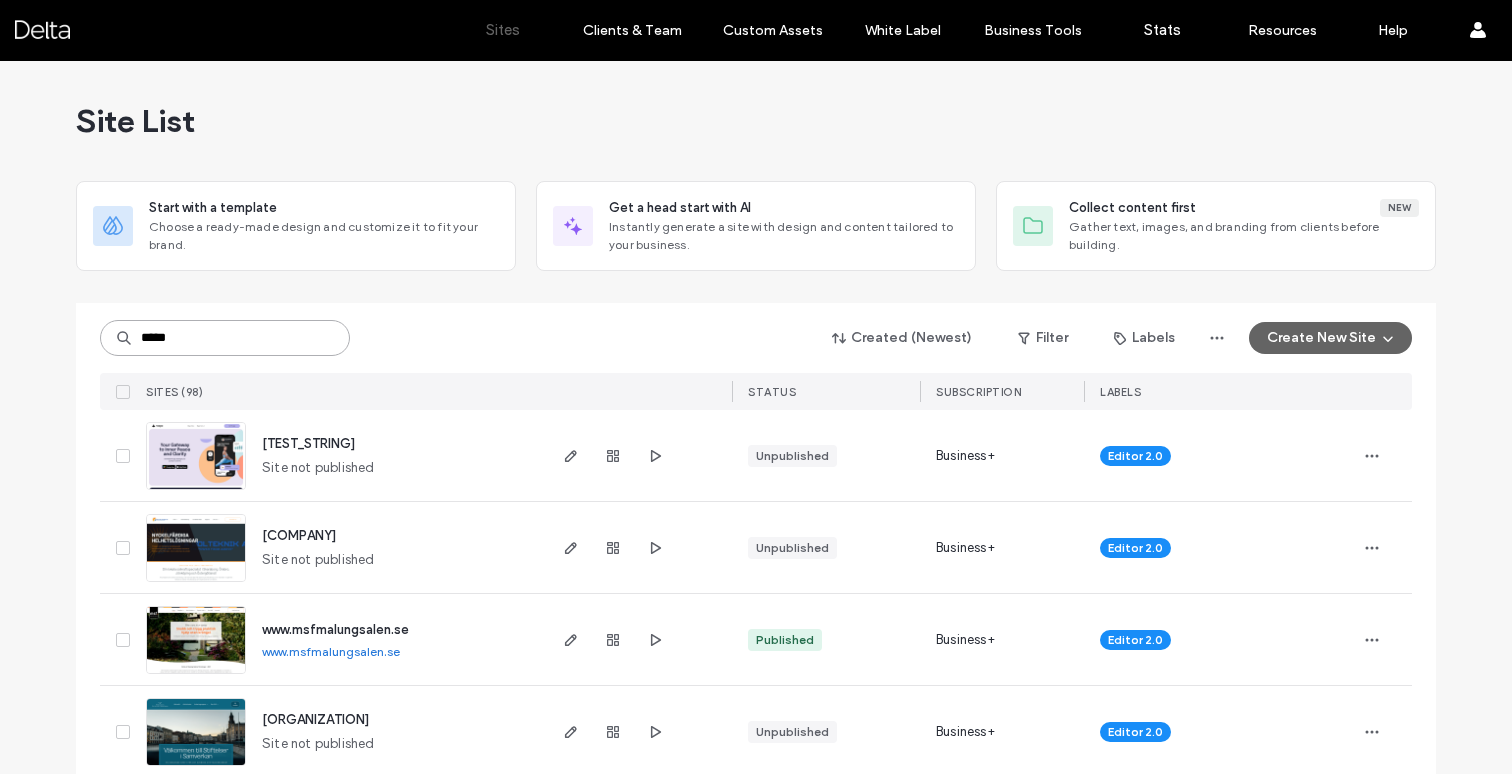 type on "*****" 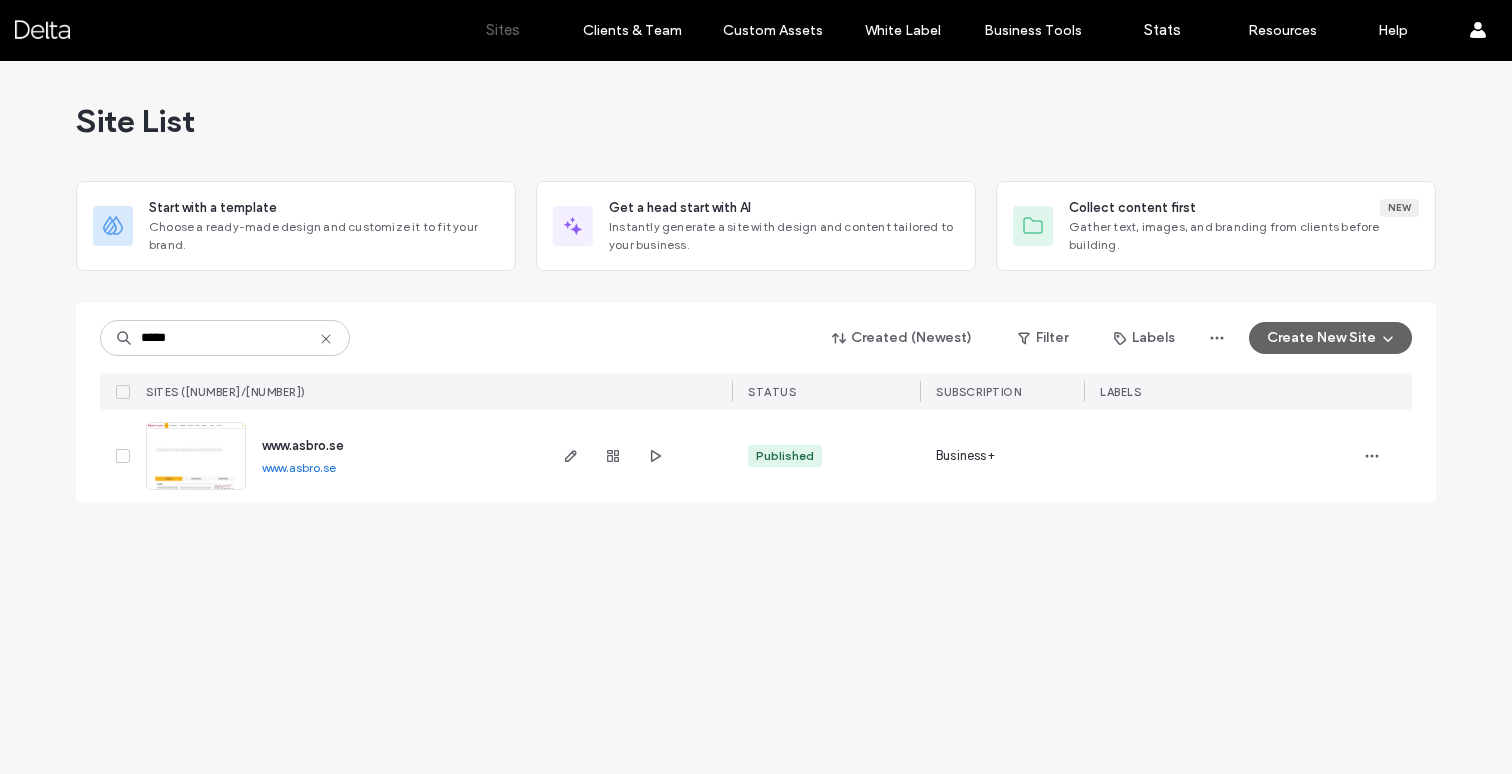 click on "www.asbro.se" at bounding box center [303, 446] 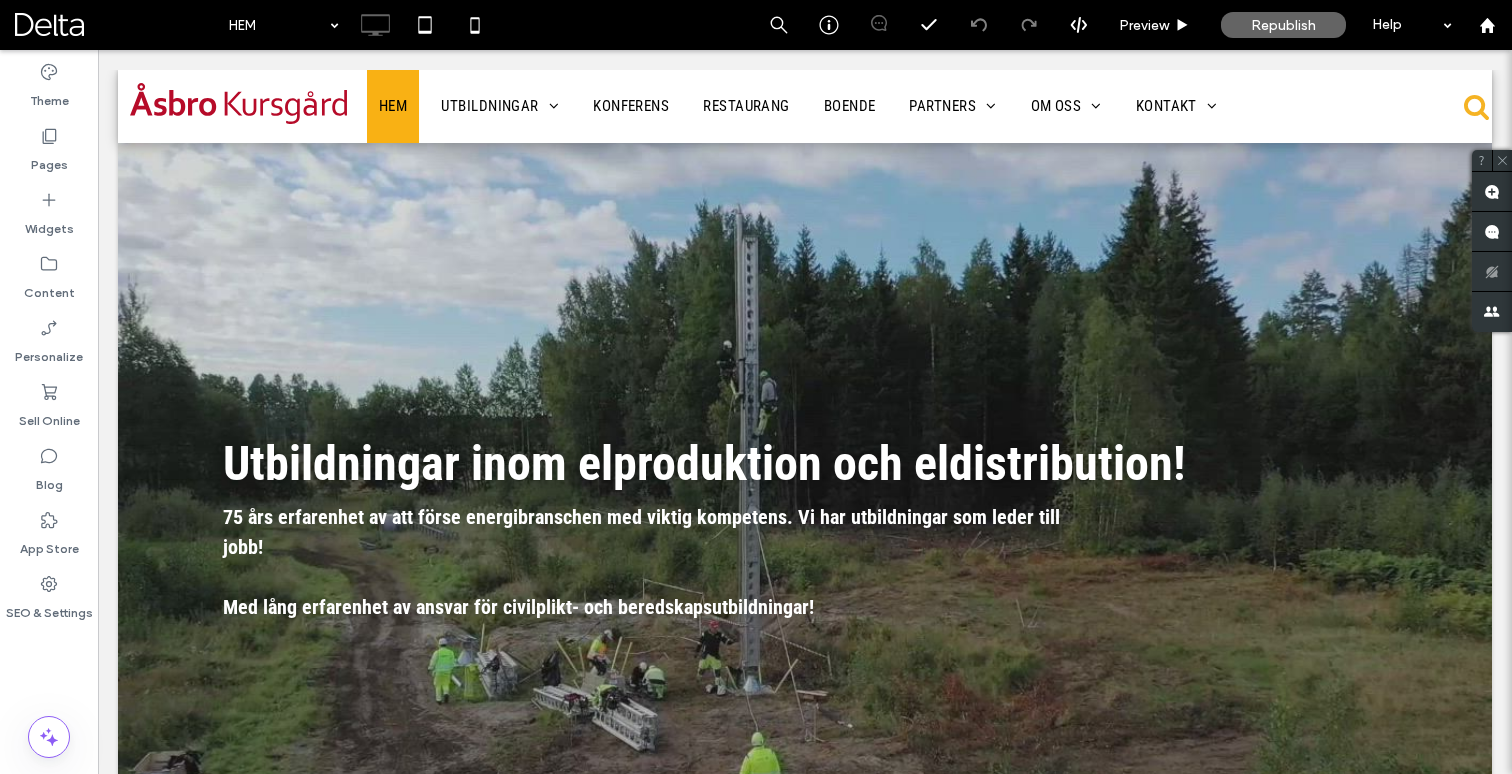 scroll, scrollTop: 0, scrollLeft: 0, axis: both 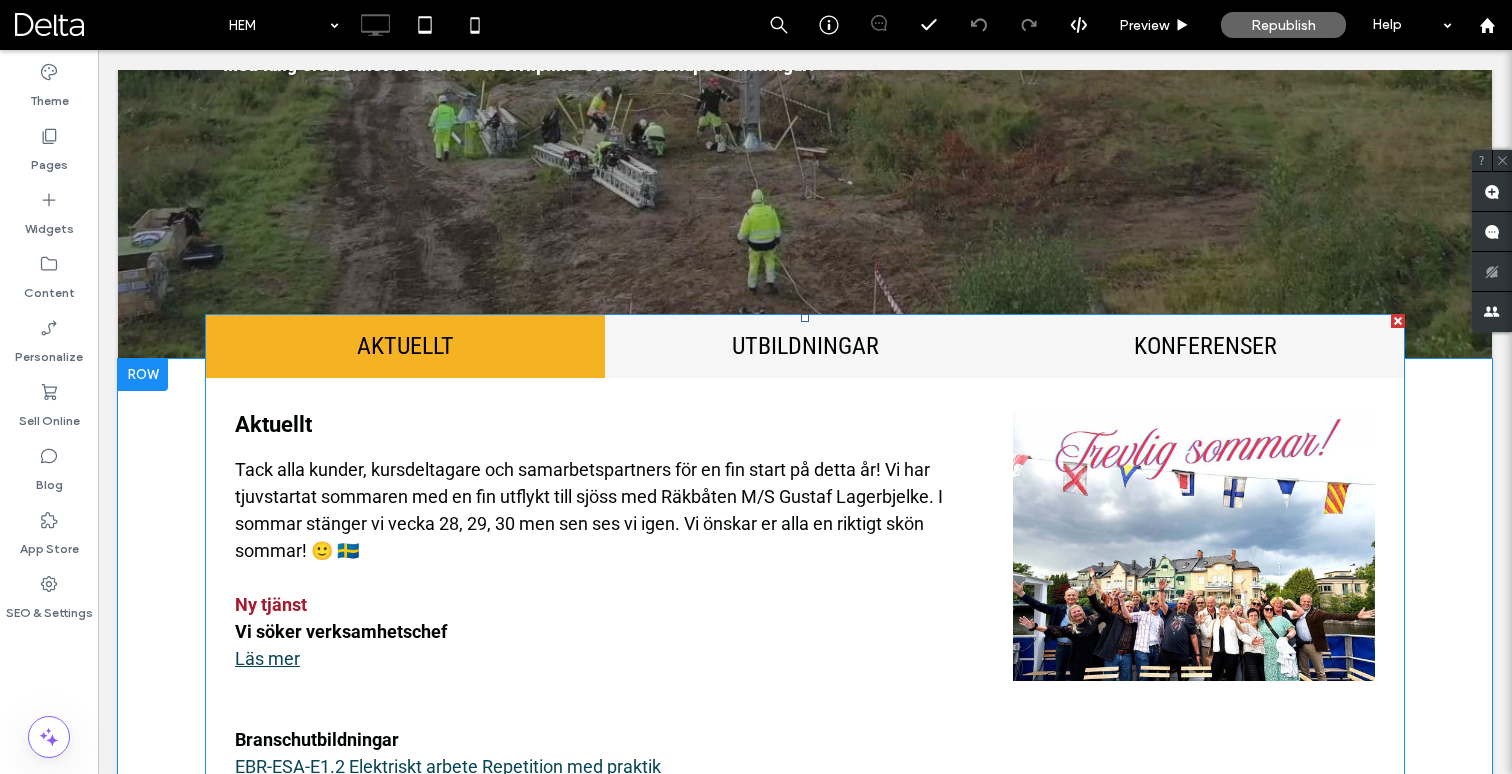 click at bounding box center [805, 775] 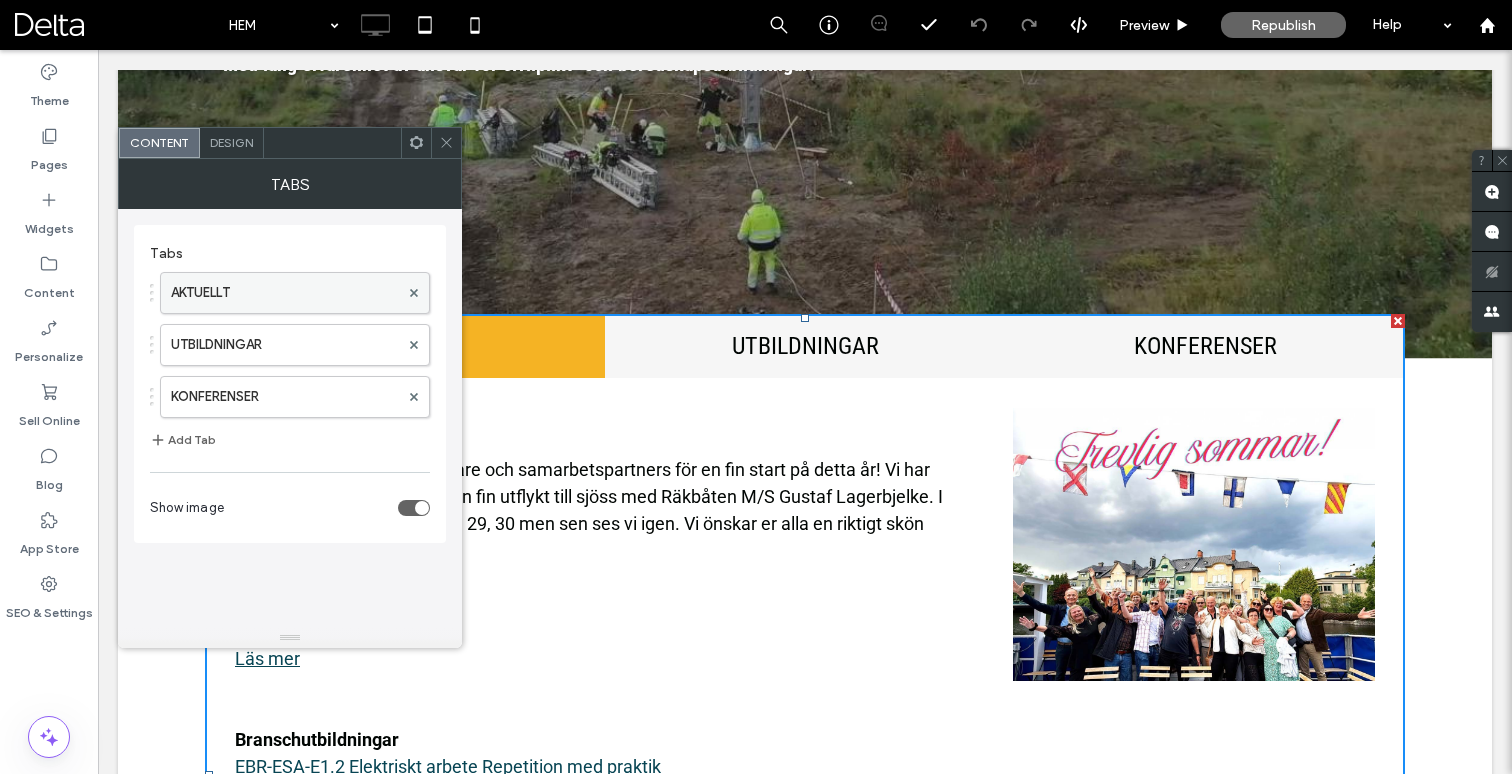 click on "AKTUELLT" at bounding box center [285, 293] 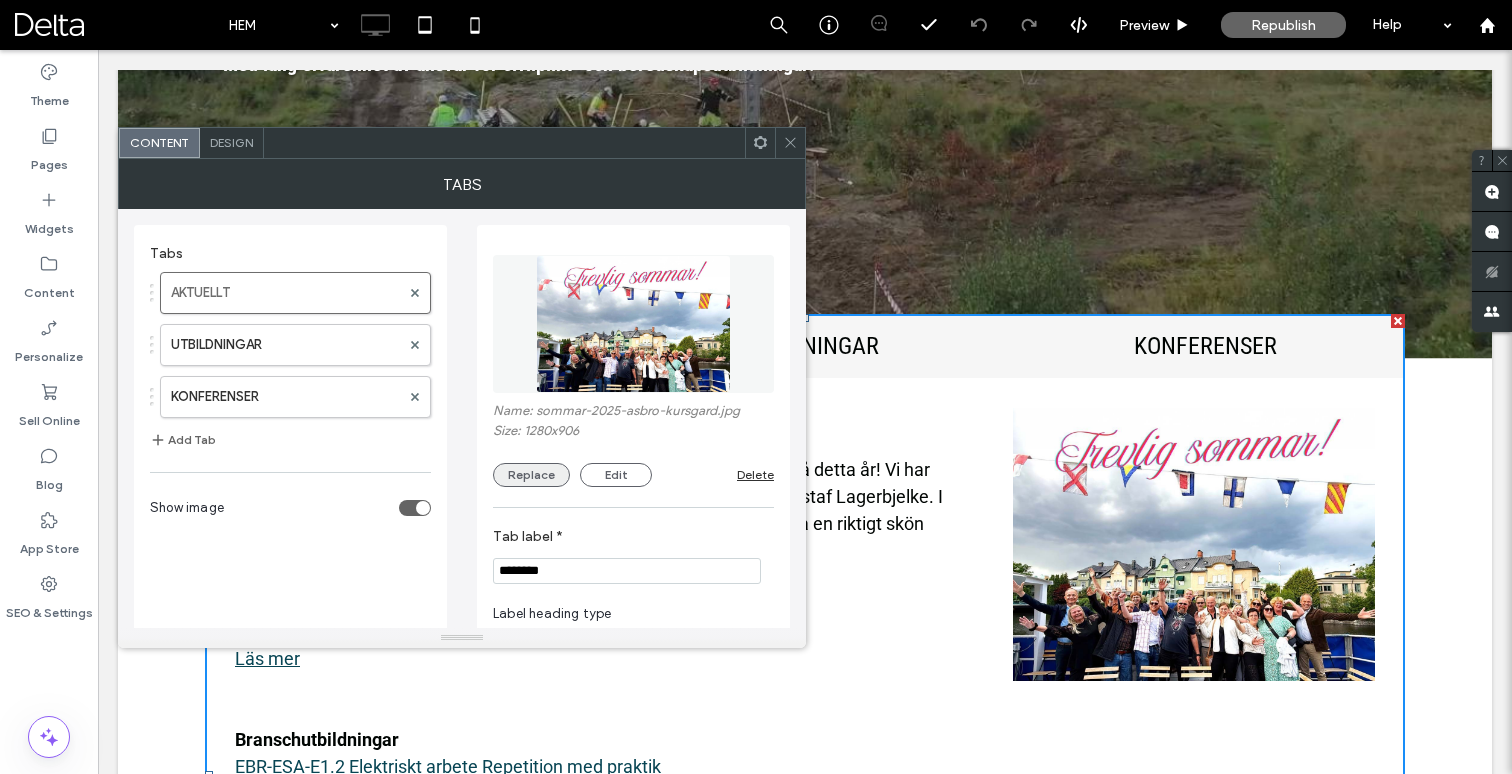 click on "Replace" at bounding box center (531, 475) 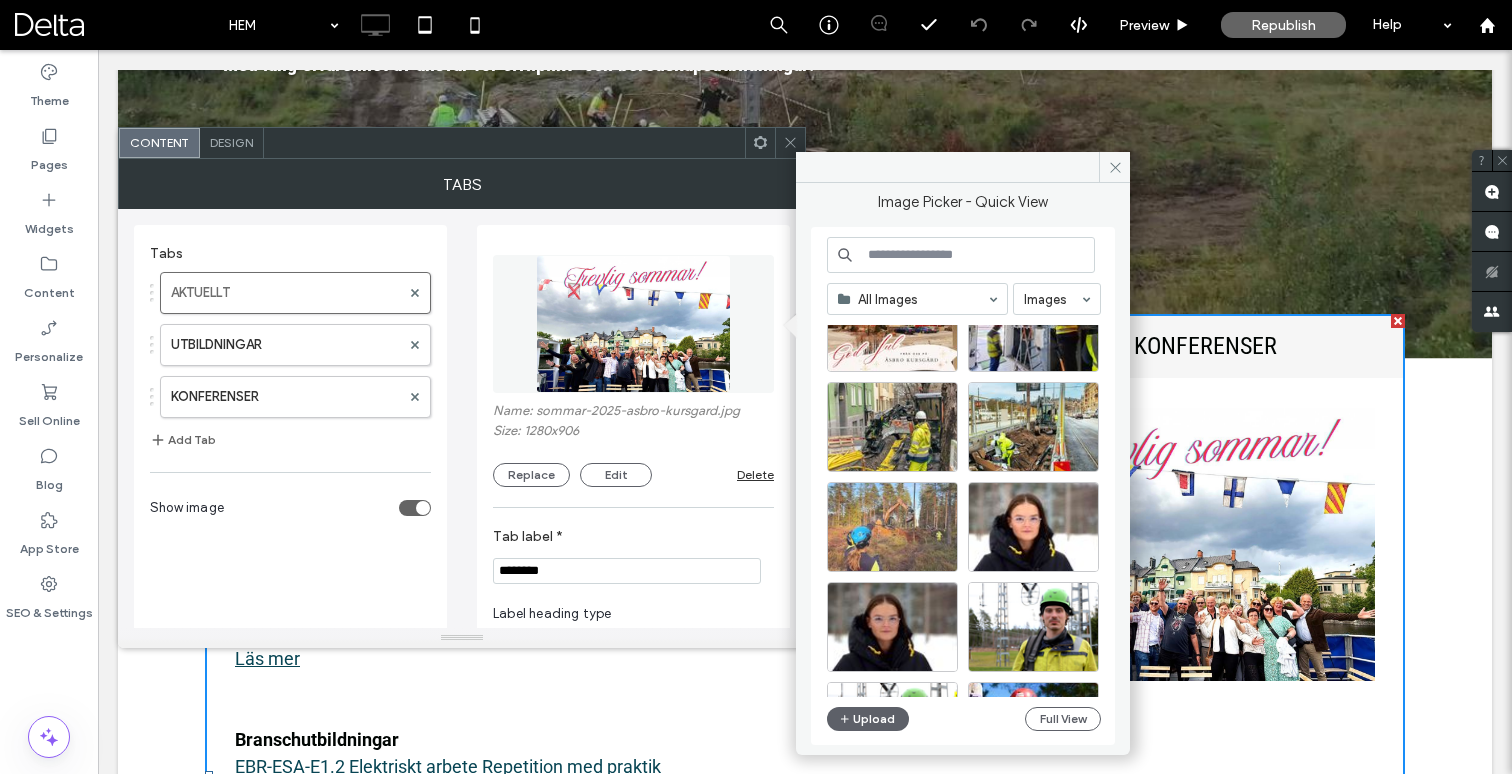 scroll, scrollTop: 3878, scrollLeft: 0, axis: vertical 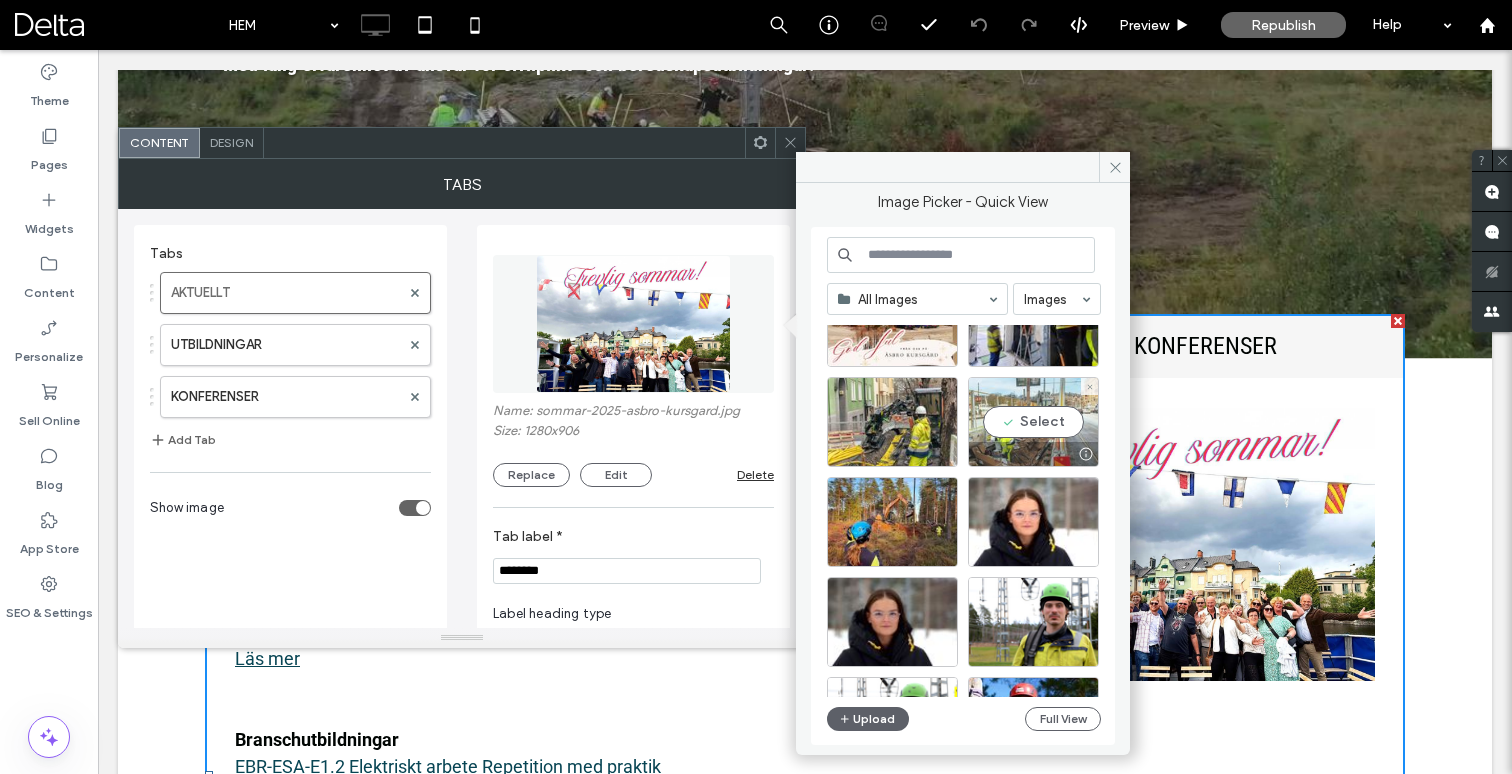 click on "Select" at bounding box center (1033, 422) 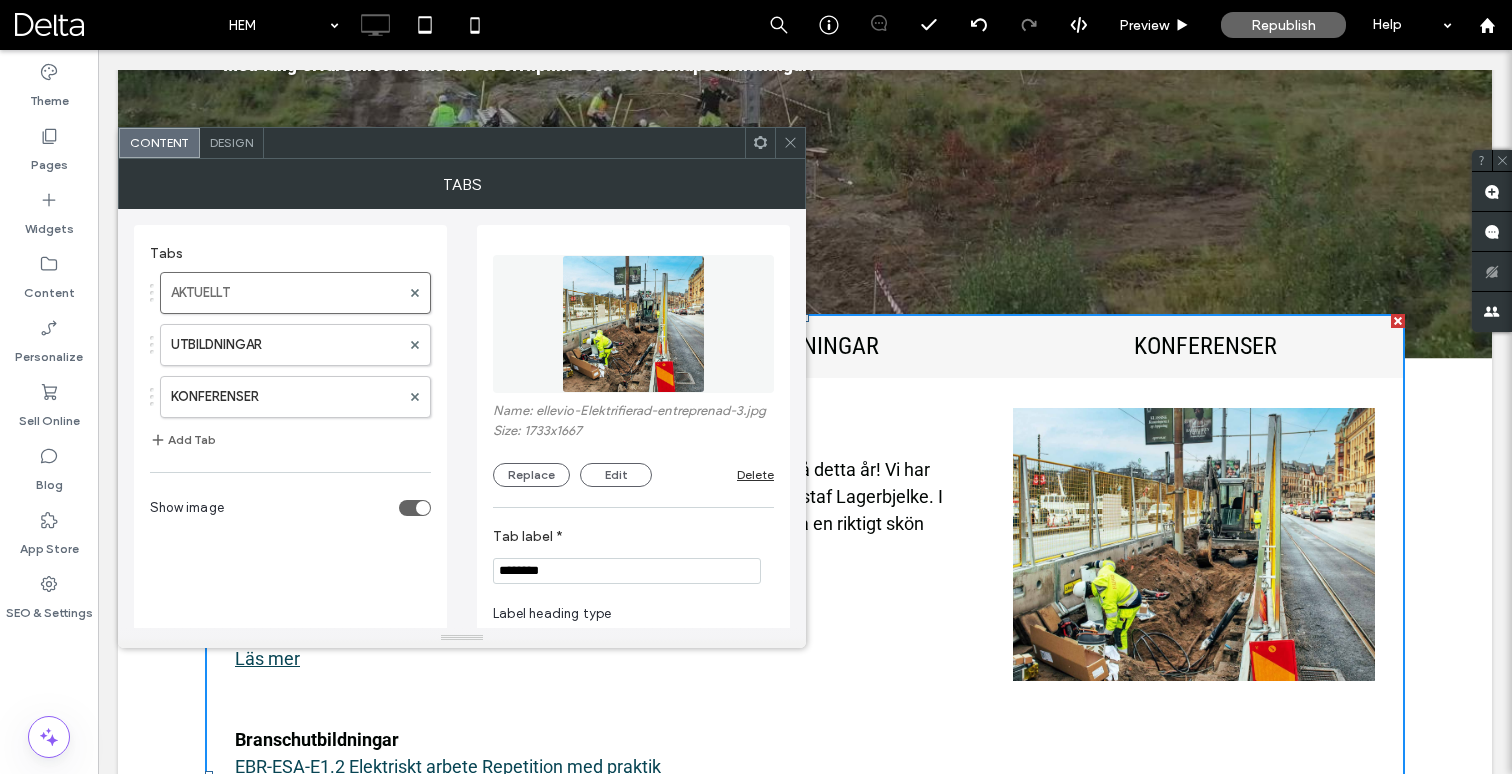 click 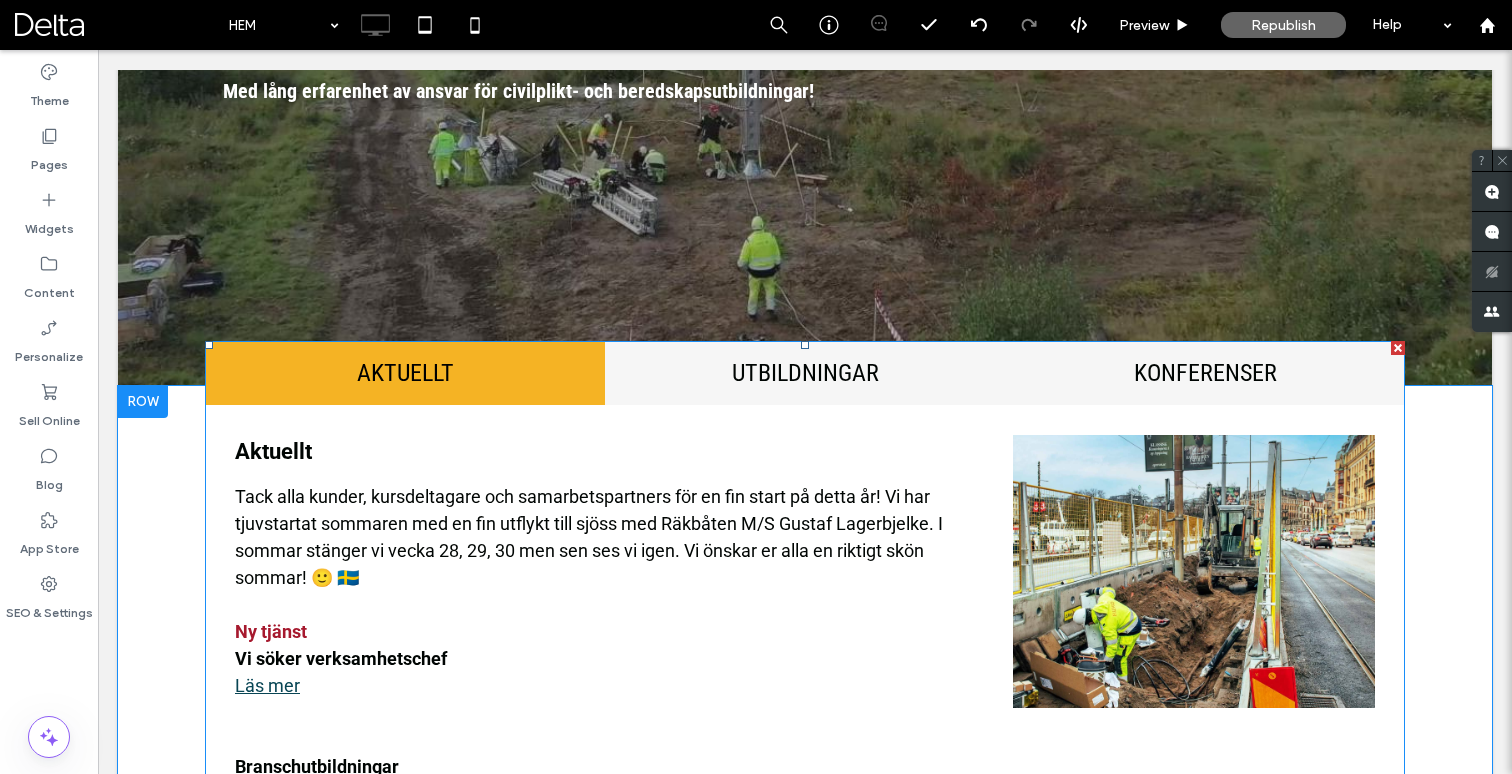 scroll, scrollTop: 517, scrollLeft: 0, axis: vertical 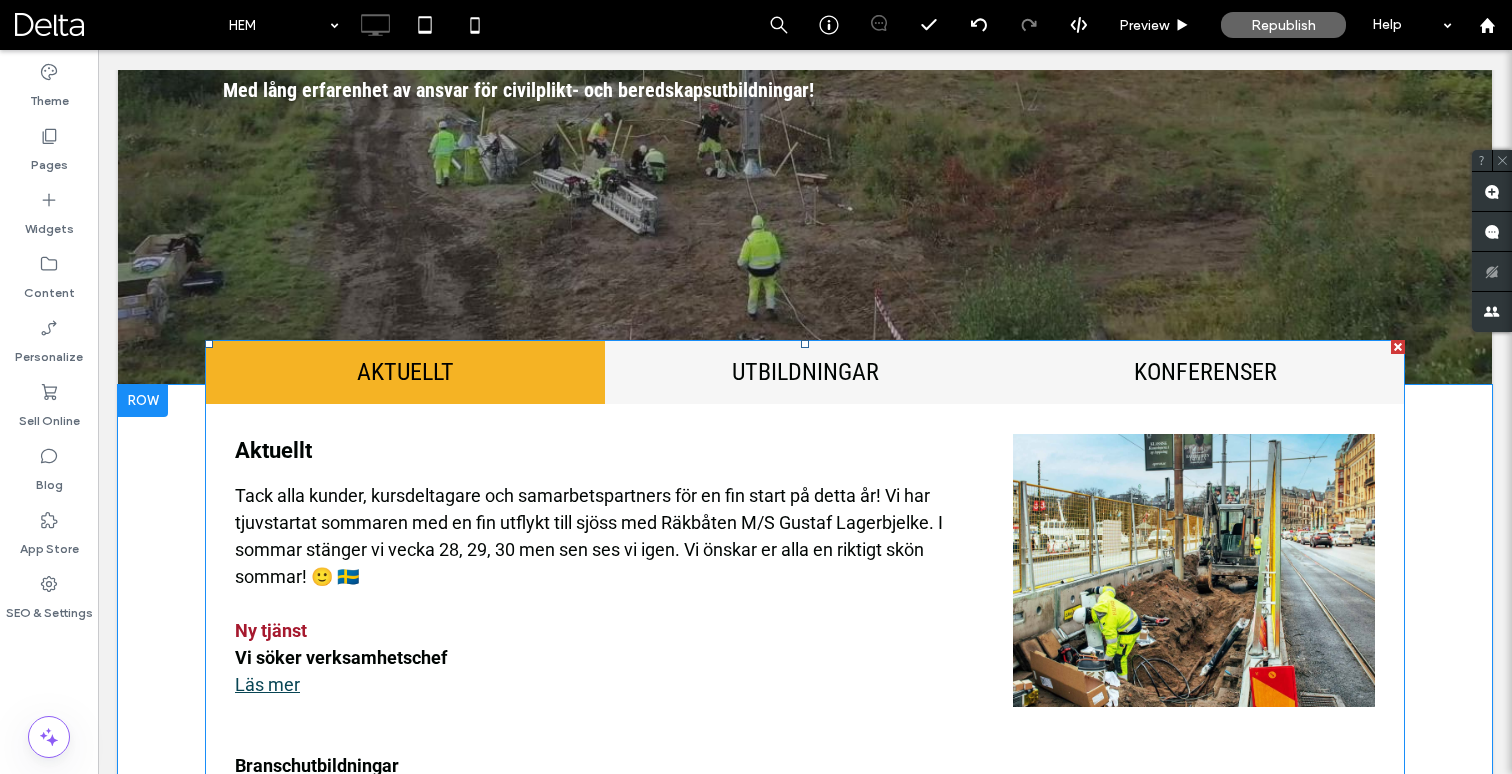 click at bounding box center [805, 801] 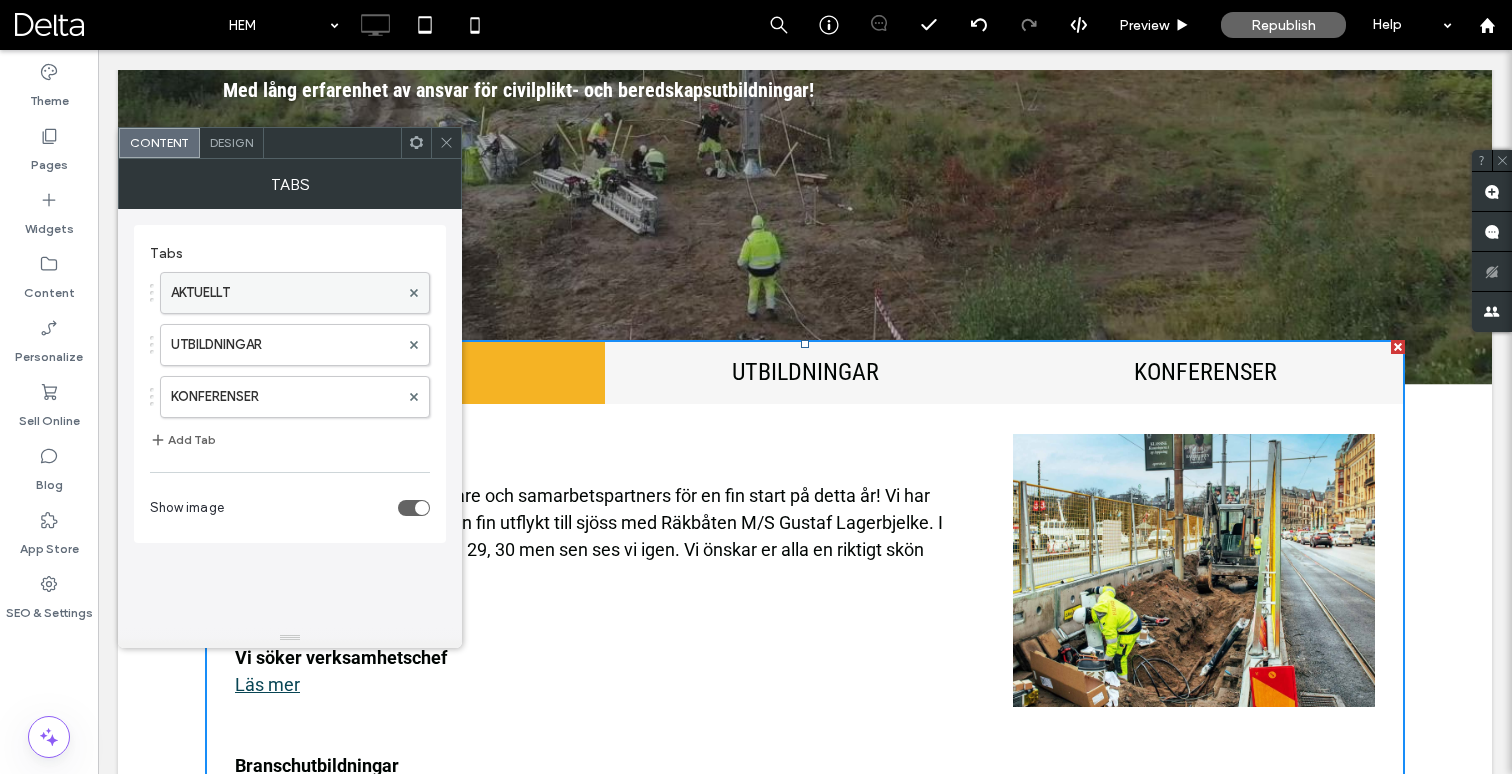 click on "AKTUELLT" at bounding box center [285, 293] 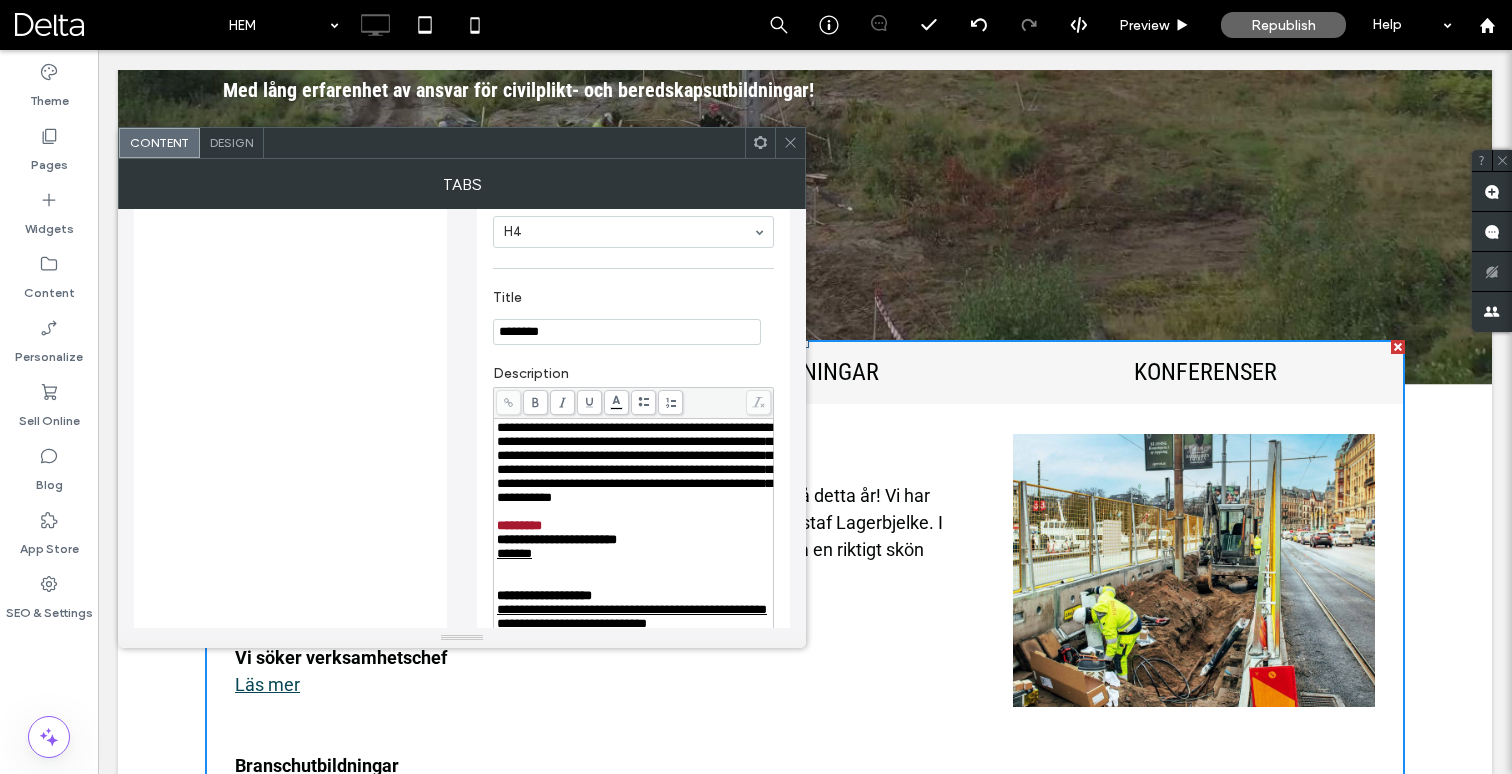 scroll, scrollTop: 418, scrollLeft: 0, axis: vertical 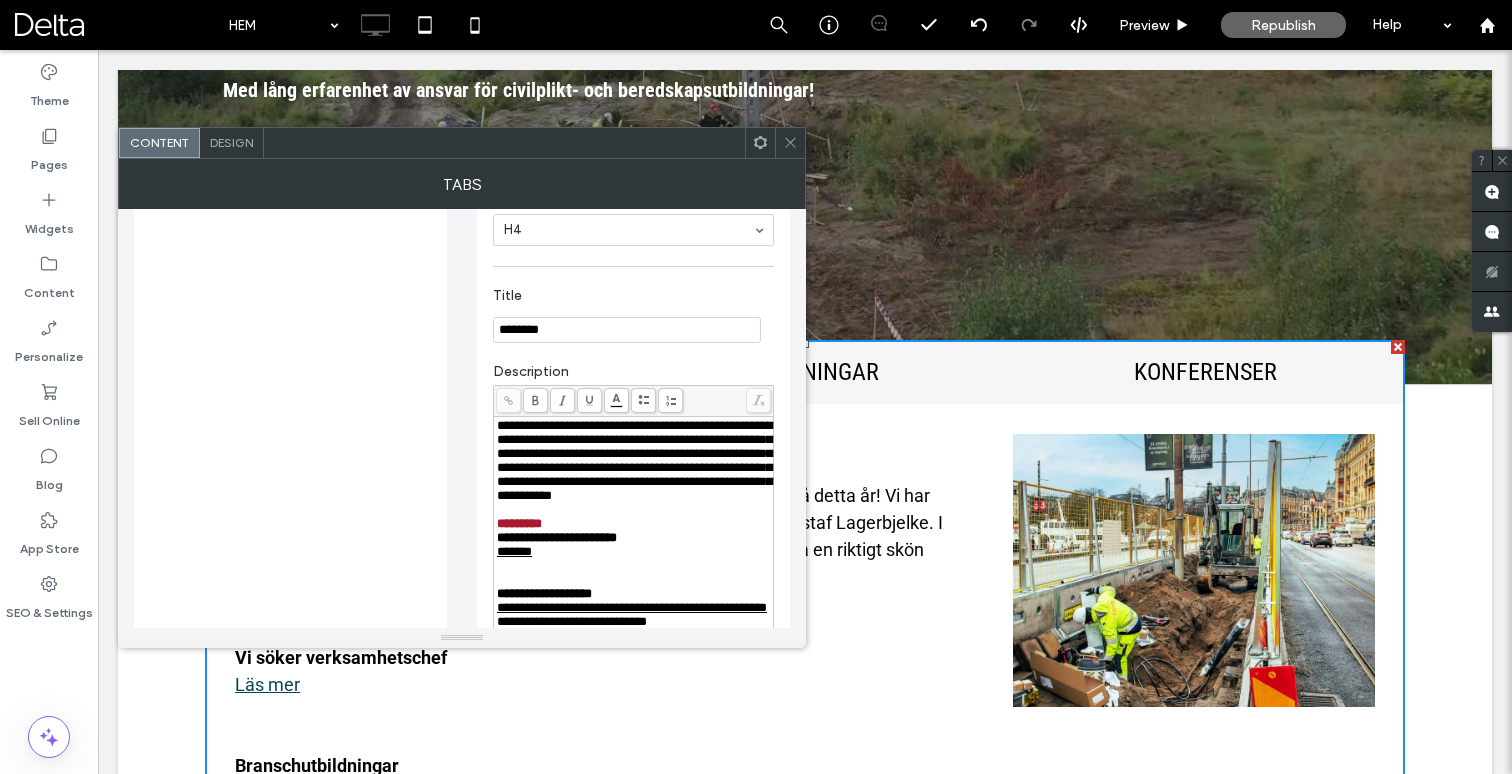 click on "**********" at bounding box center (634, 460) 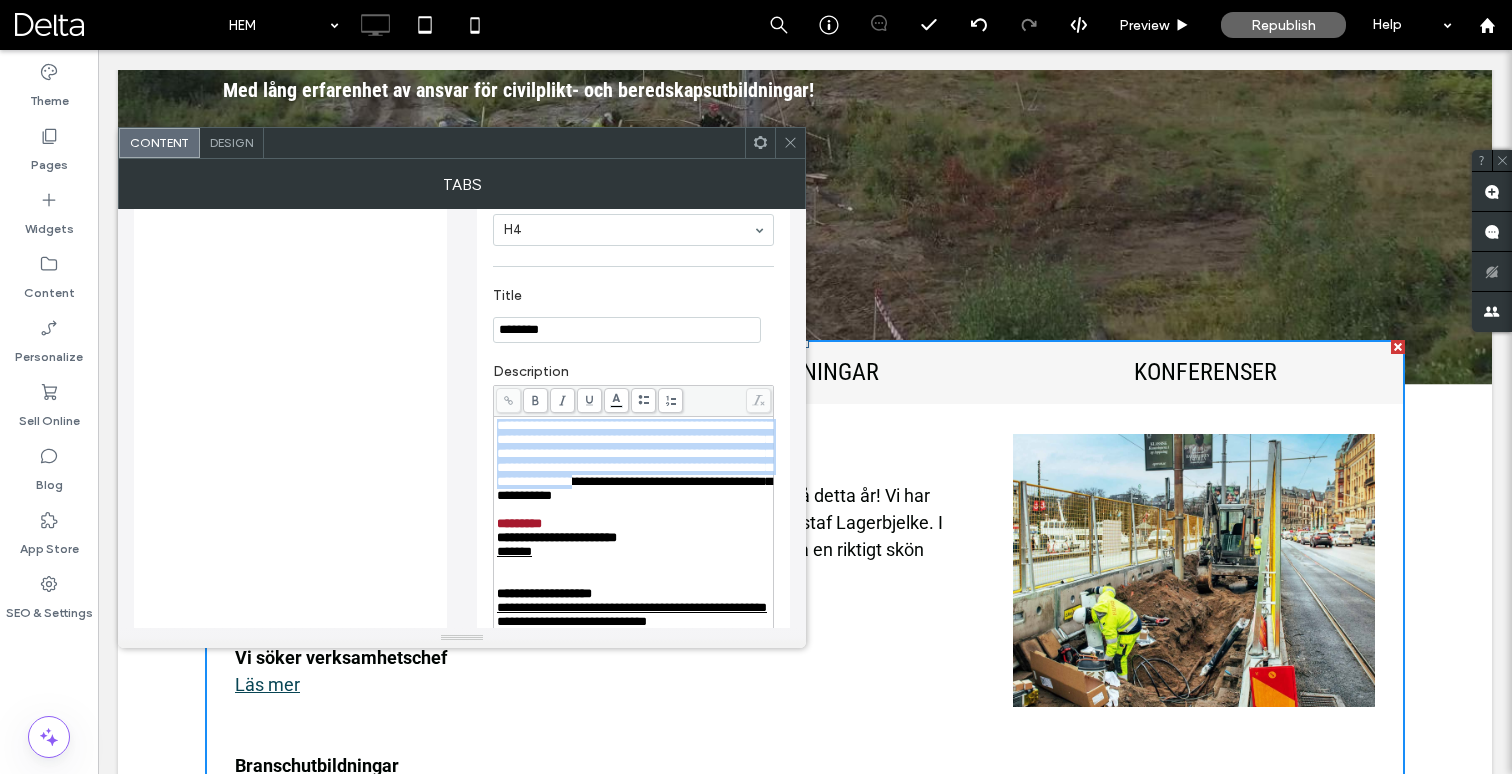 drag, startPoint x: 629, startPoint y: 513, endPoint x: 489, endPoint y: 434, distance: 160.75136 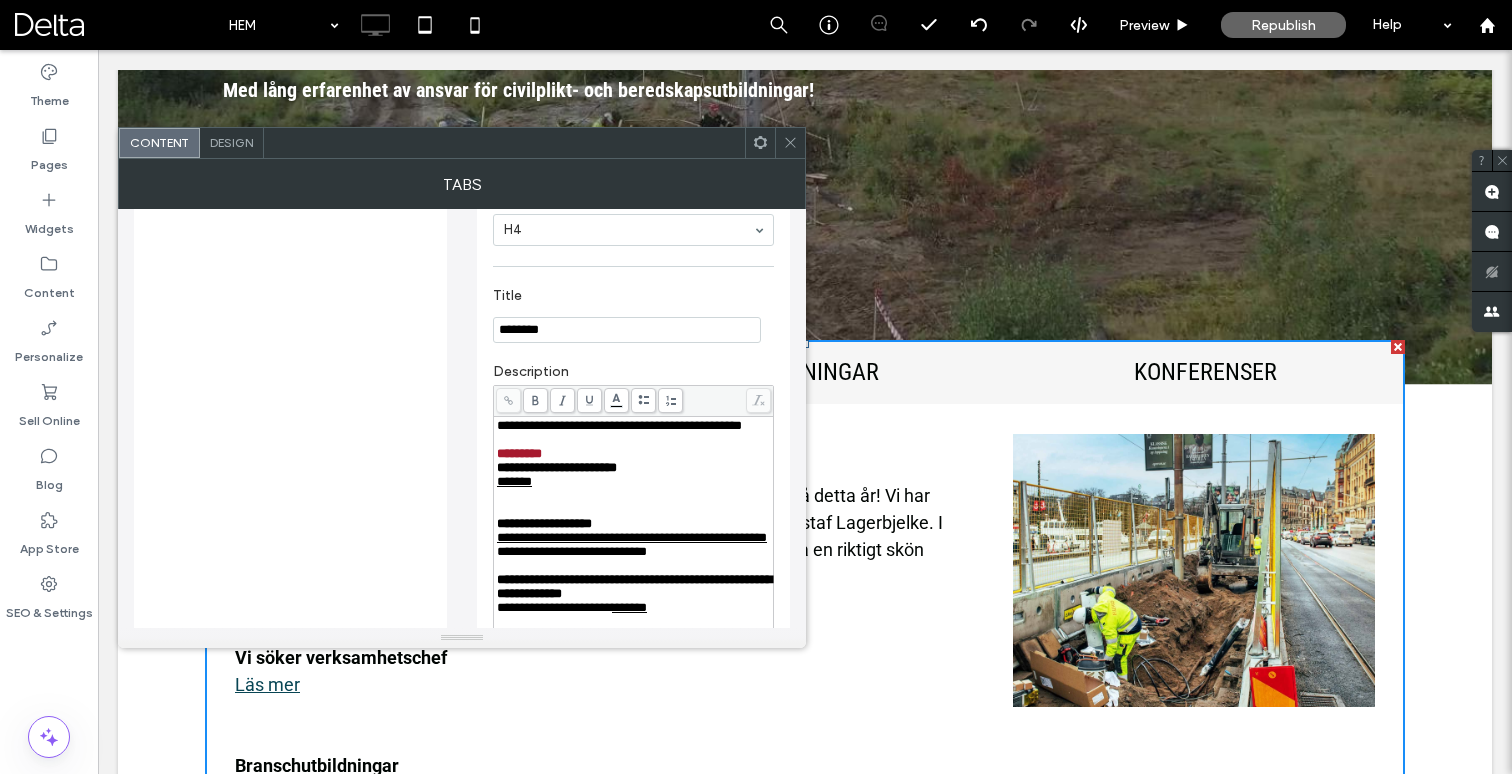 click on "**********" at bounding box center [619, 425] 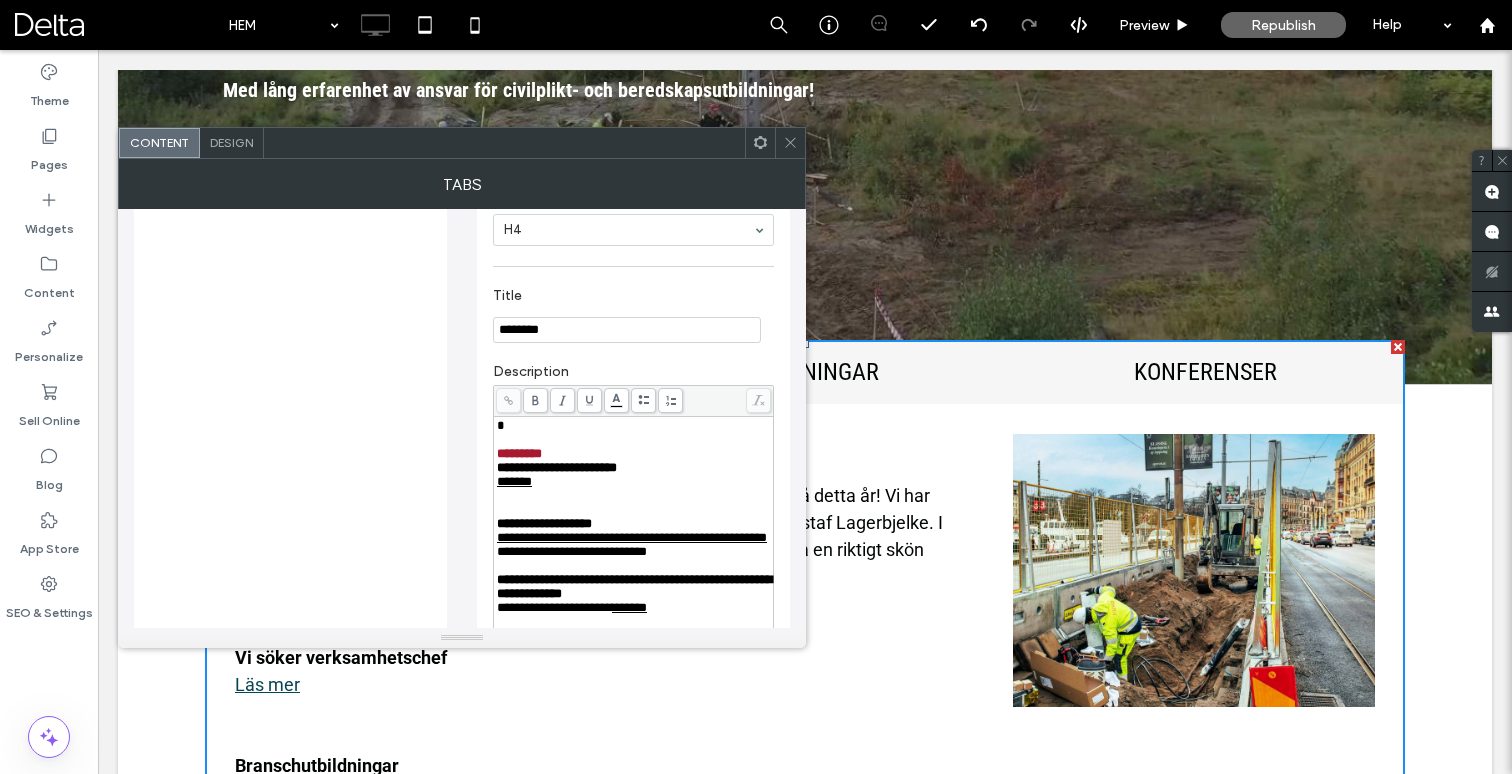 type 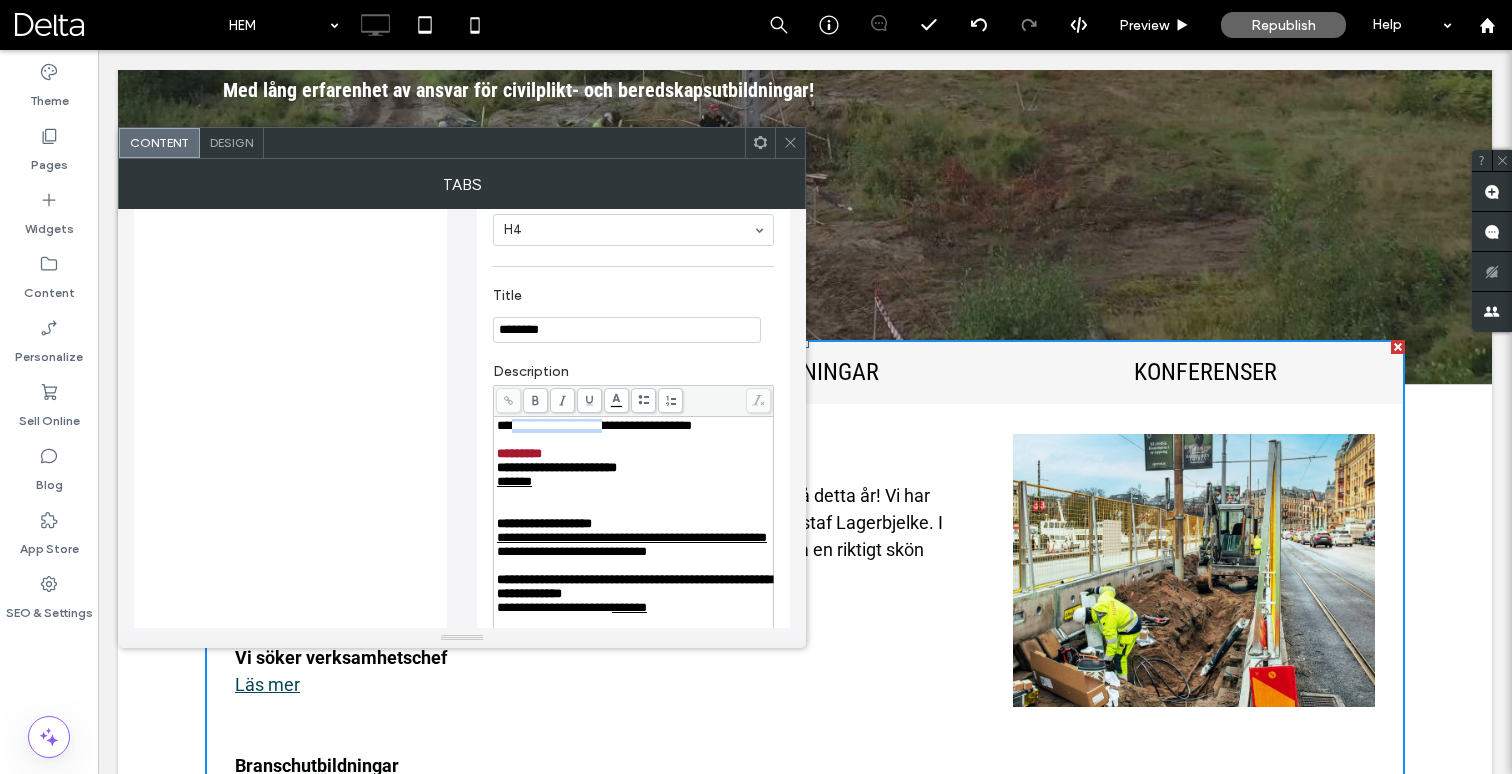 drag, startPoint x: 622, startPoint y: 430, endPoint x: 516, endPoint y: 428, distance: 106.01887 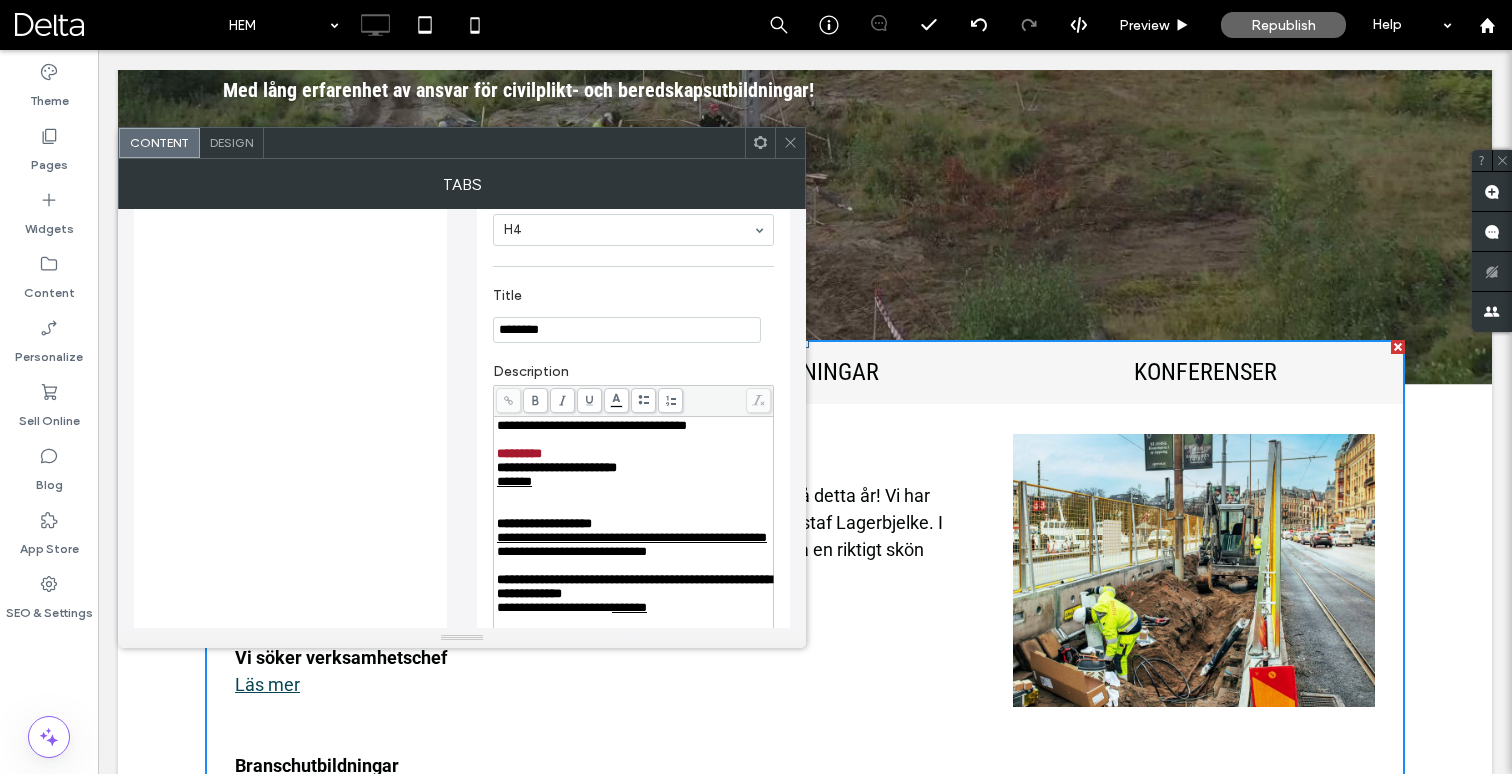 click on "**********" at bounding box center [634, 426] 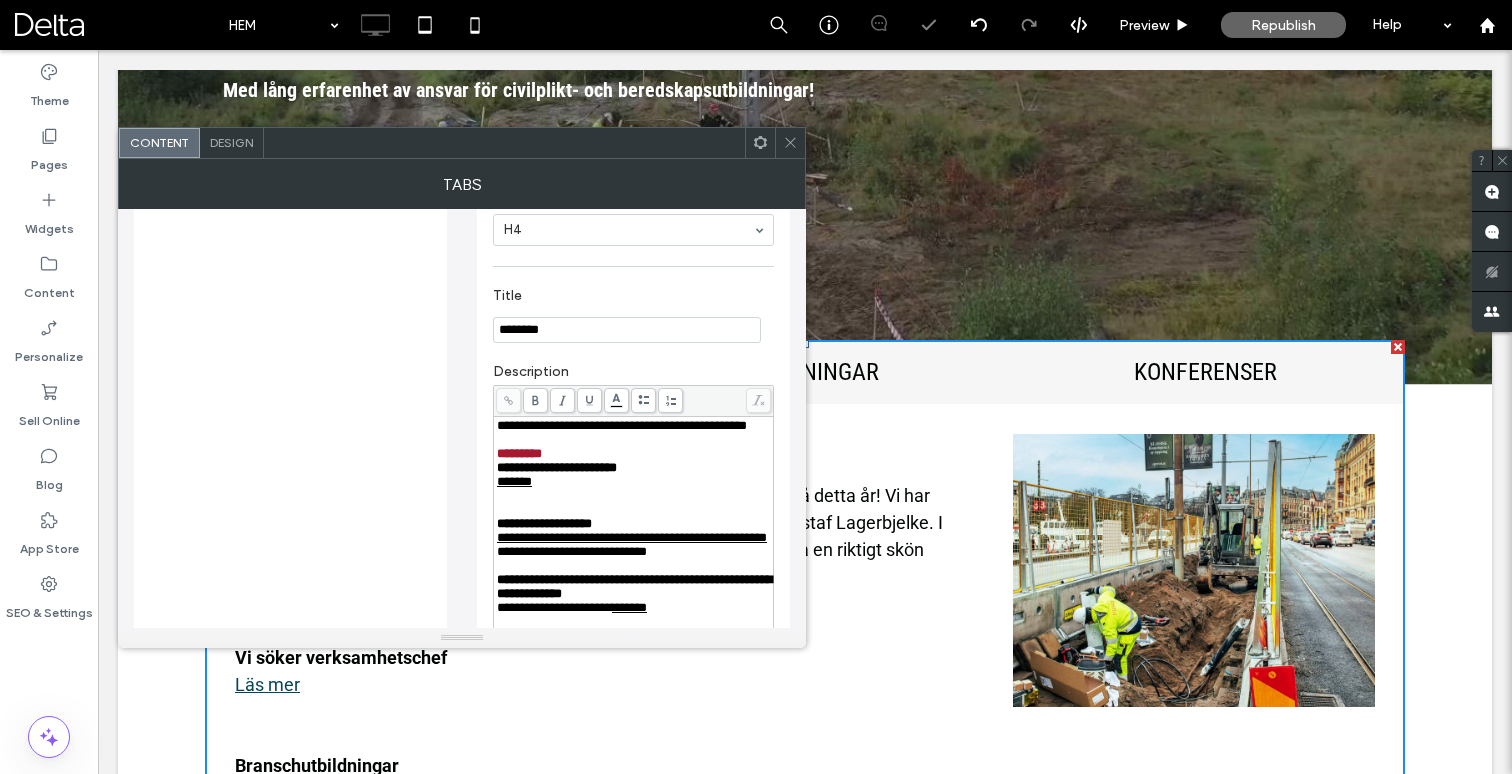 click on "**********" at bounding box center [633, 587] 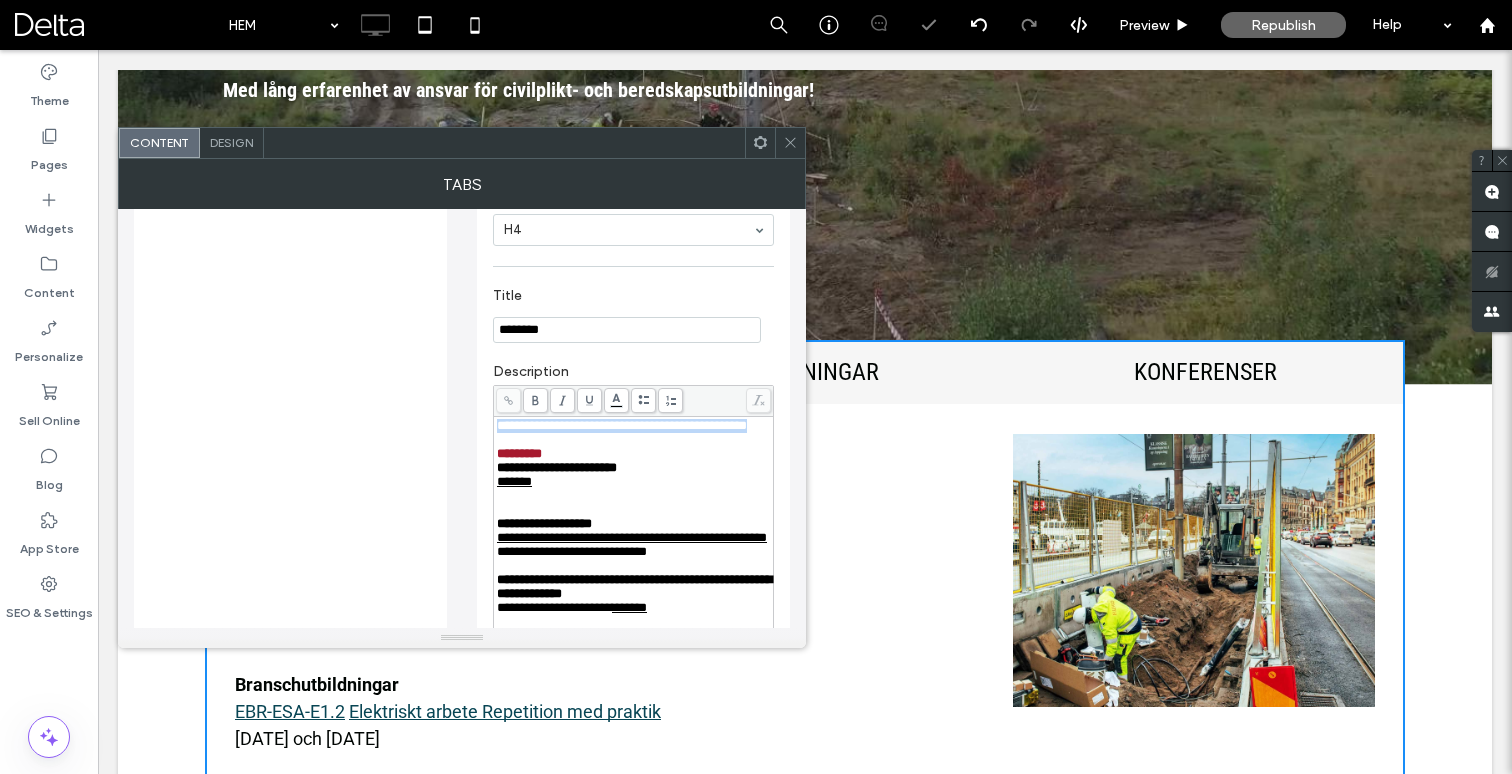 click on "**********" at bounding box center (622, 425) 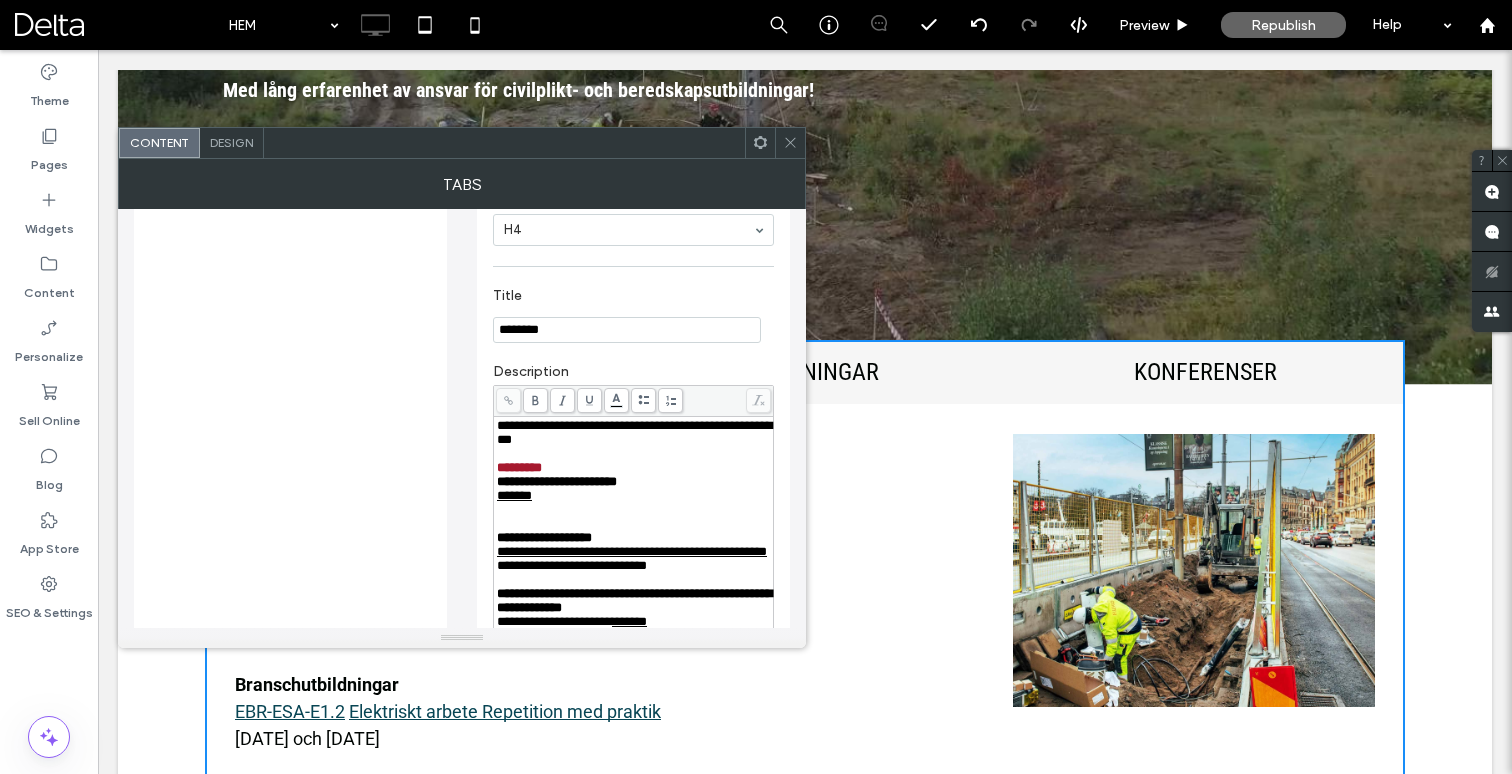 click on "**********" at bounding box center (634, 432) 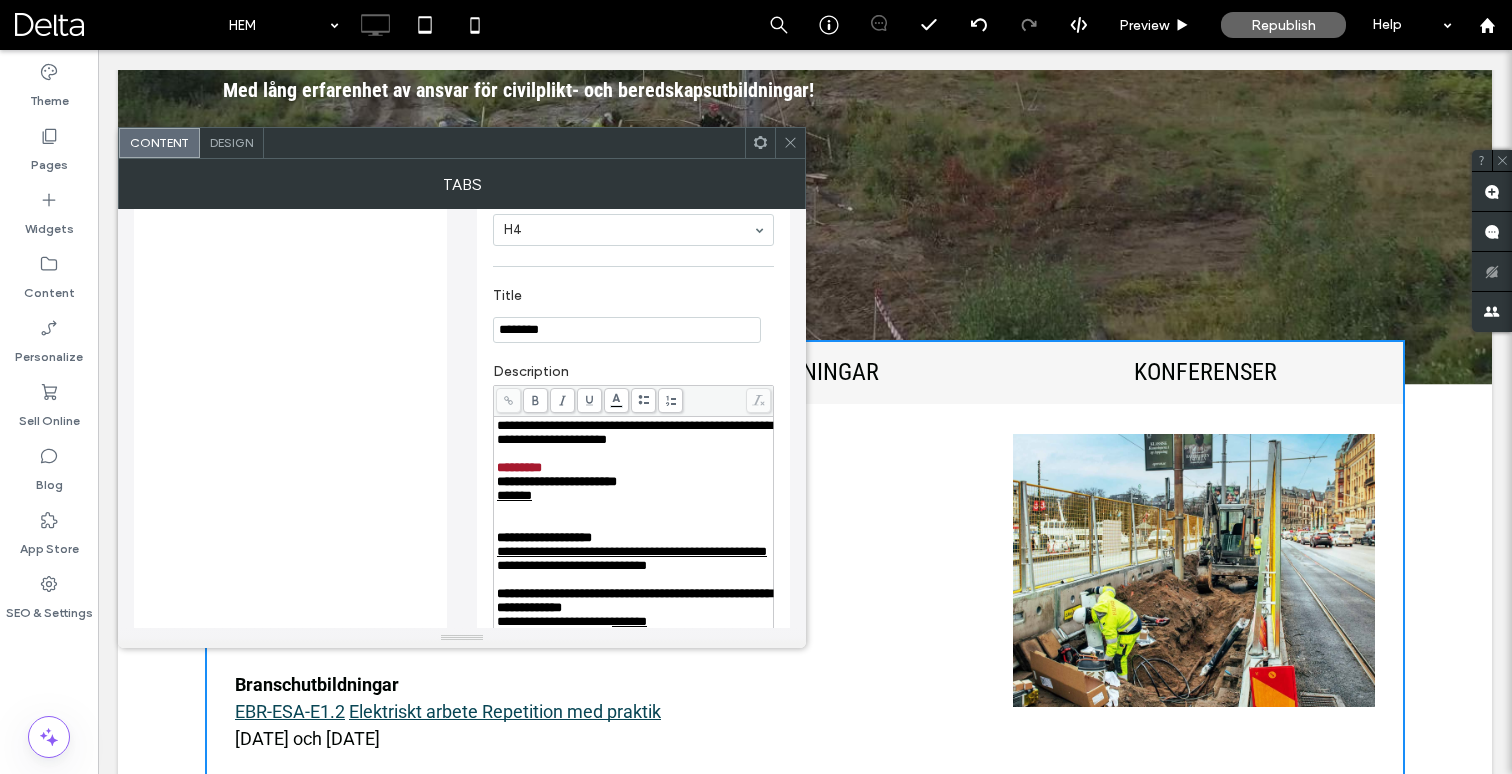 click on "**********" at bounding box center [634, 433] 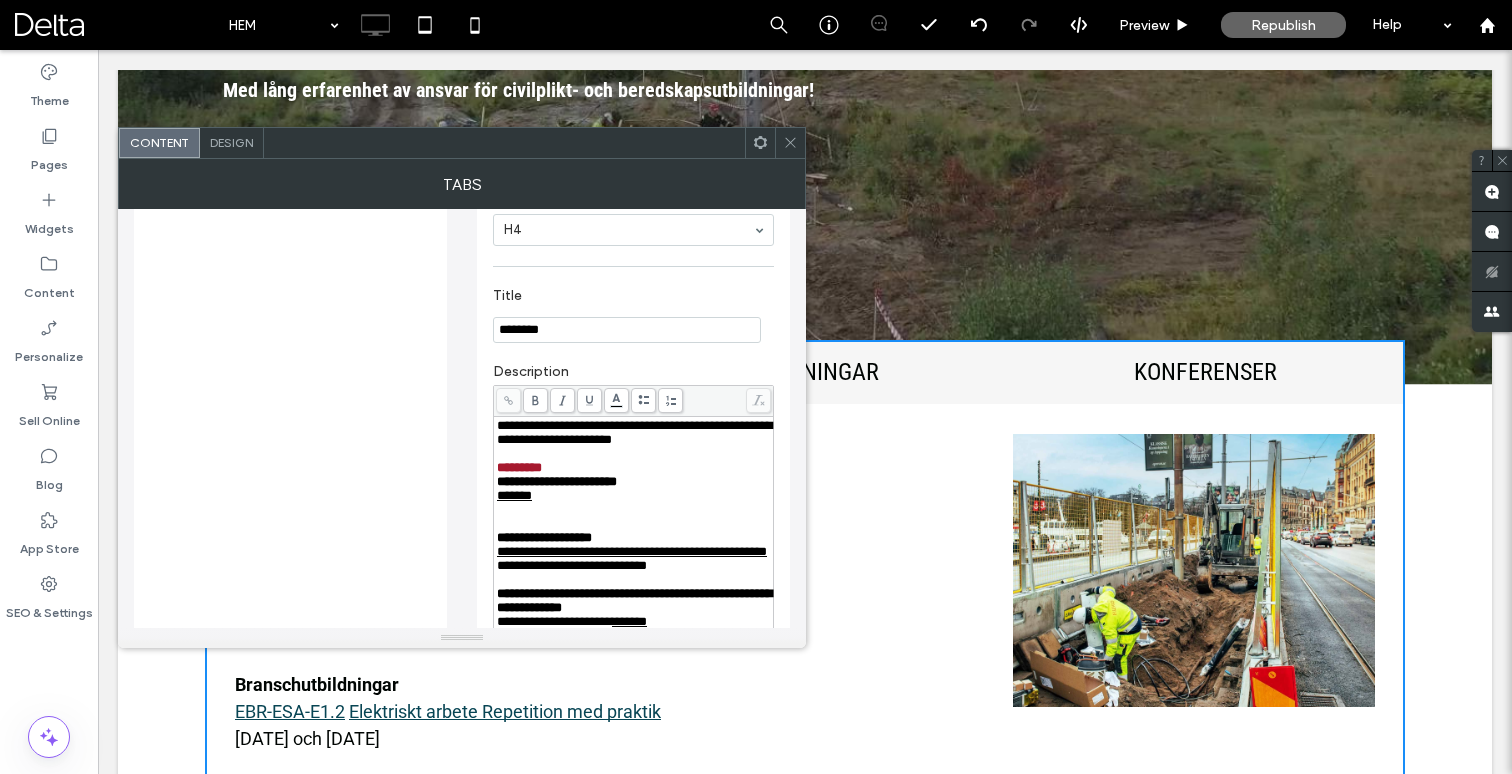 click on "**********" at bounding box center (634, 432) 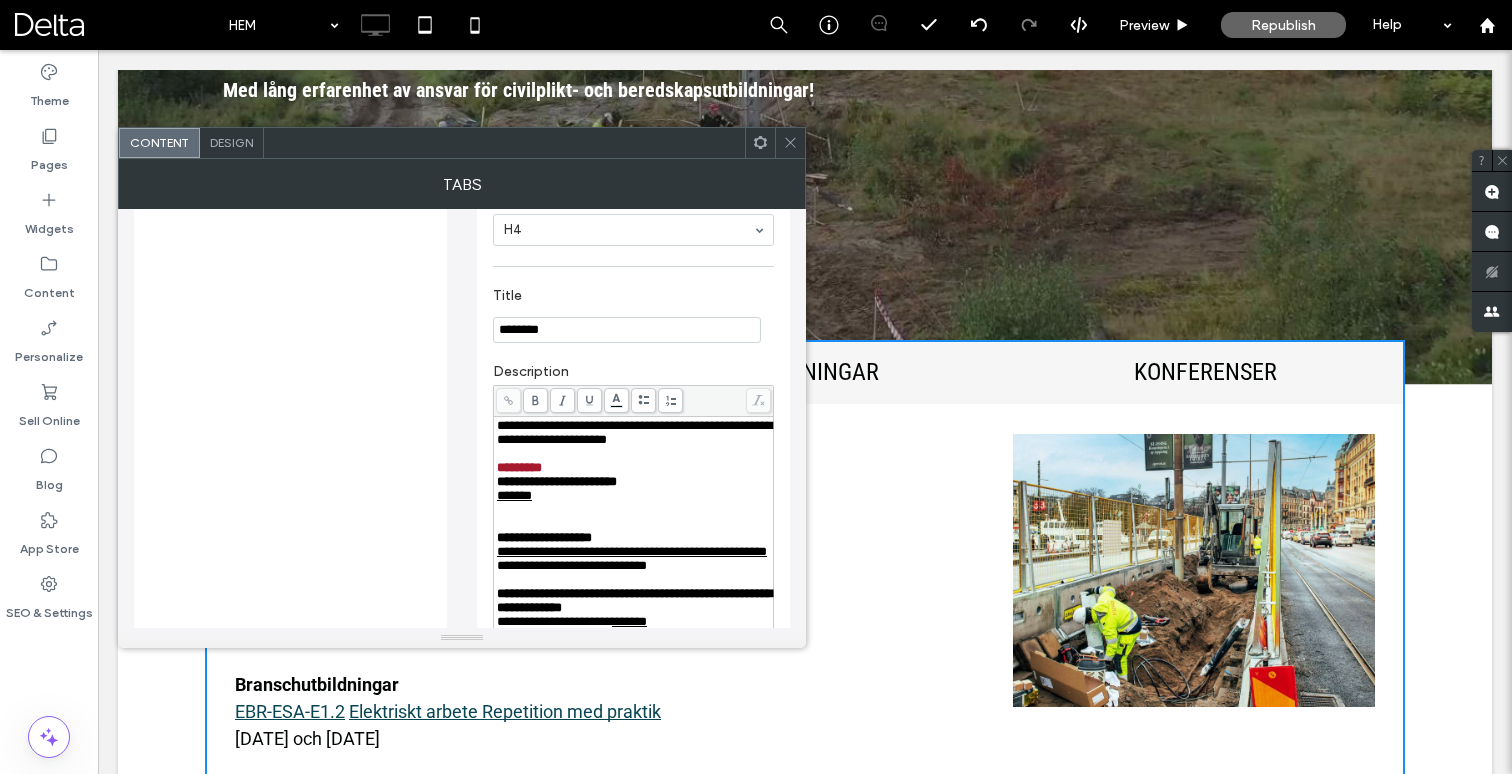 click on "**********" at bounding box center (634, 433) 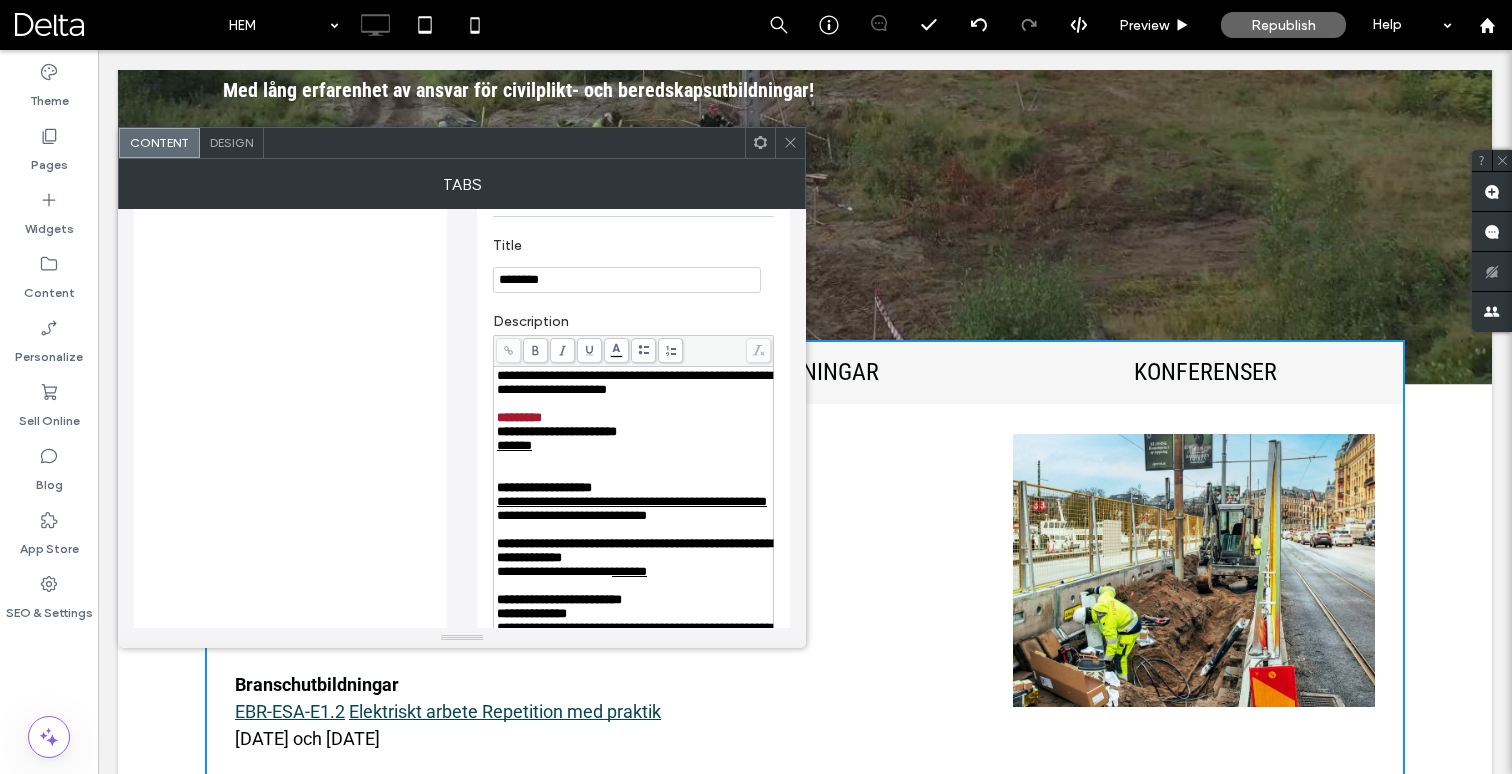 scroll, scrollTop: 494, scrollLeft: 0, axis: vertical 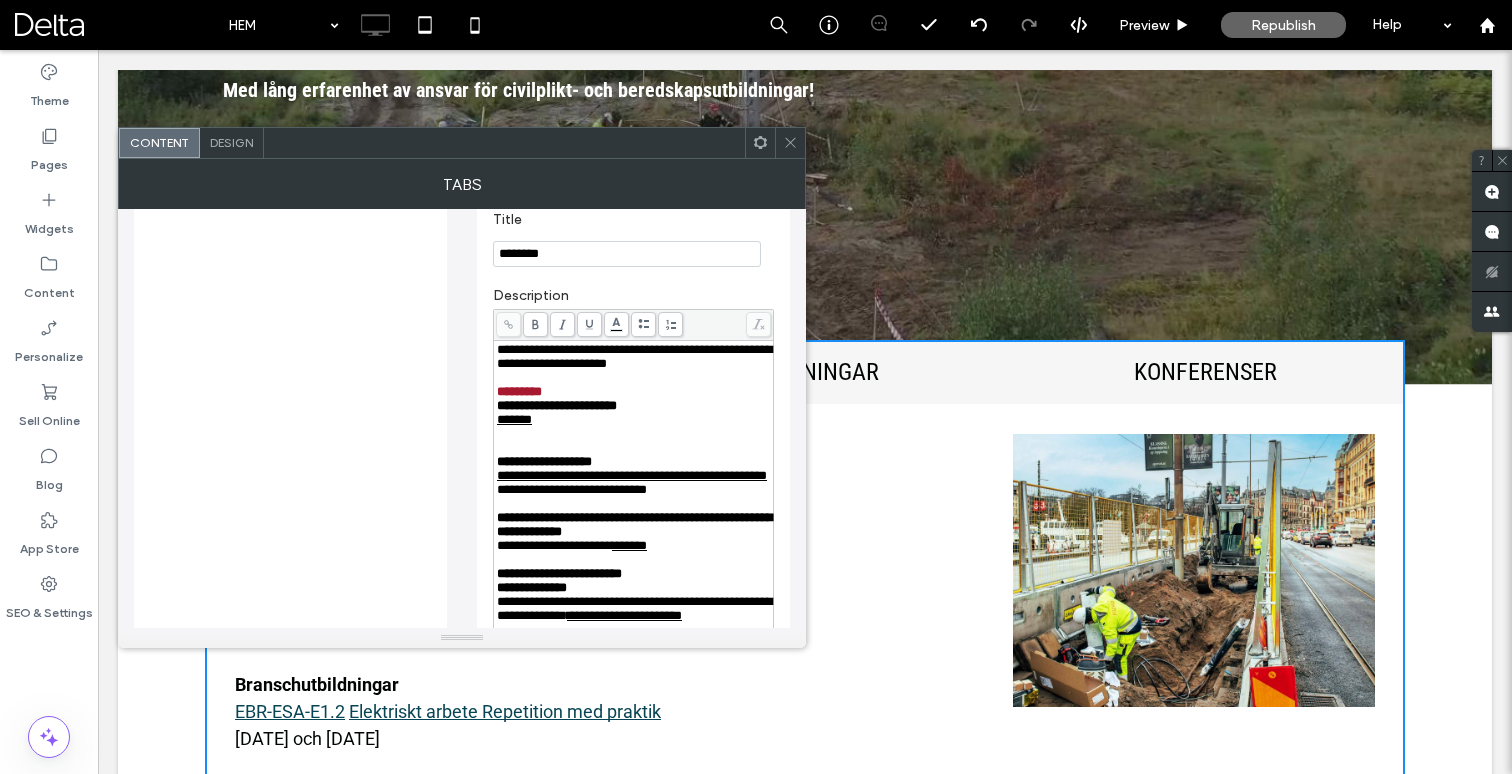 click at bounding box center (634, 434) 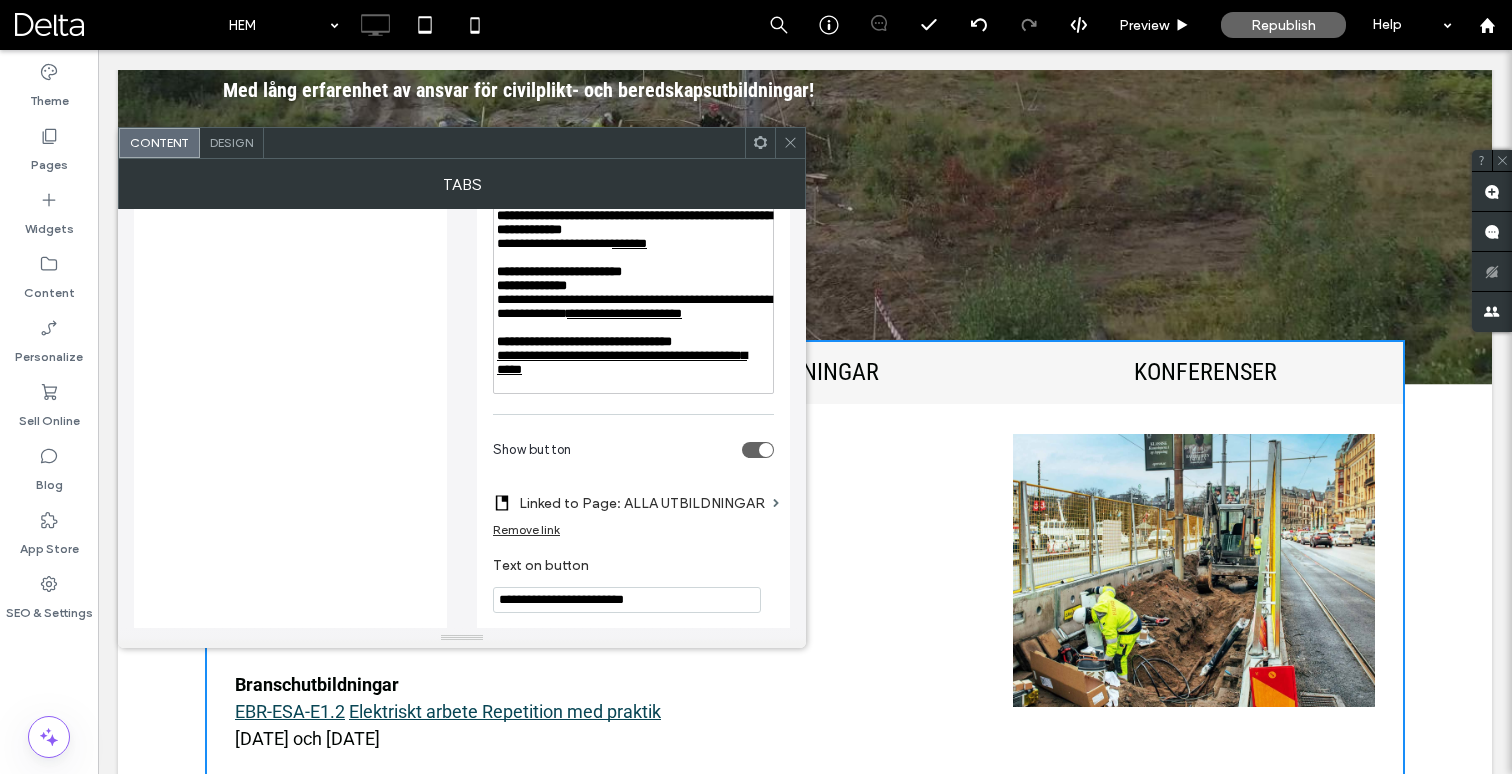 scroll, scrollTop: 798, scrollLeft: 0, axis: vertical 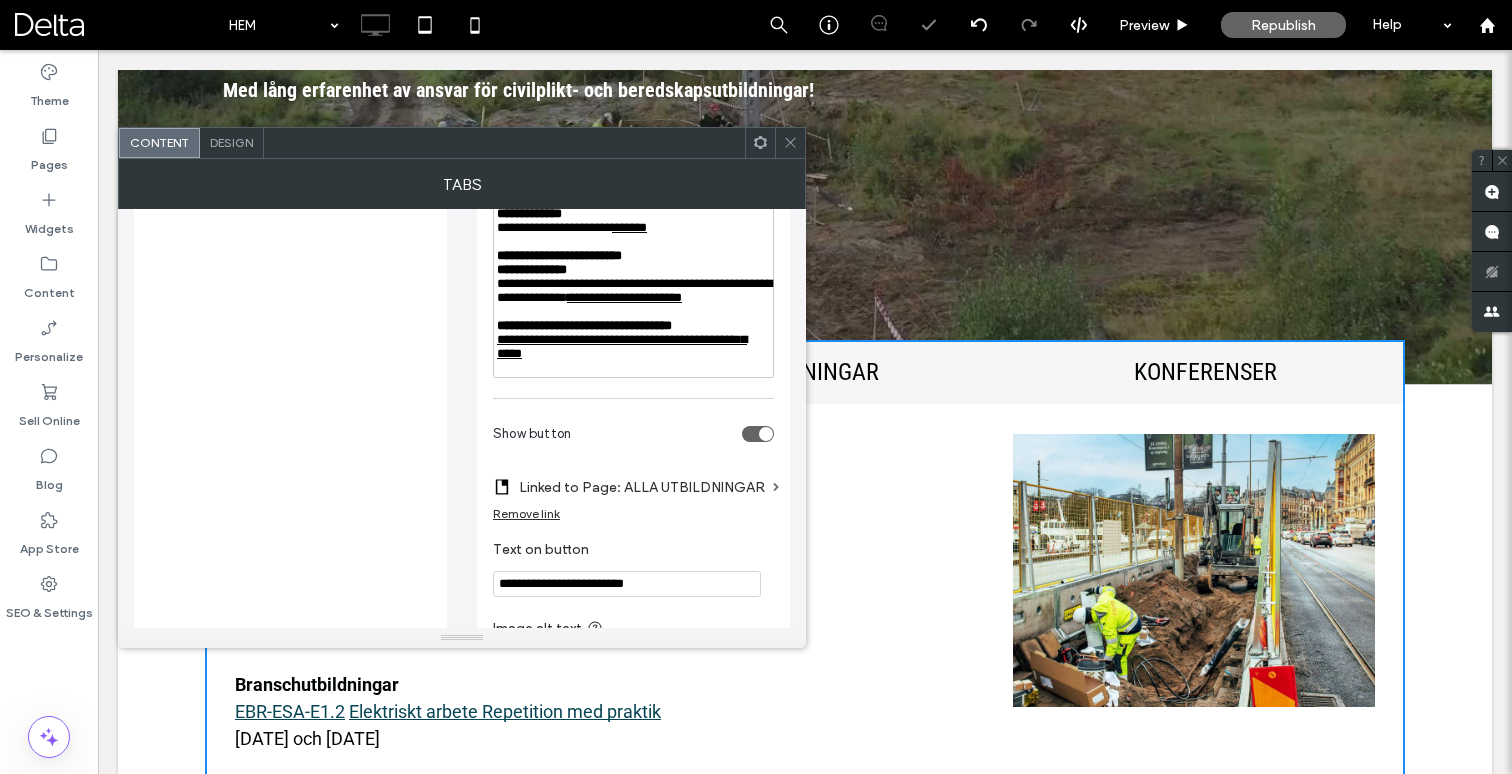 click 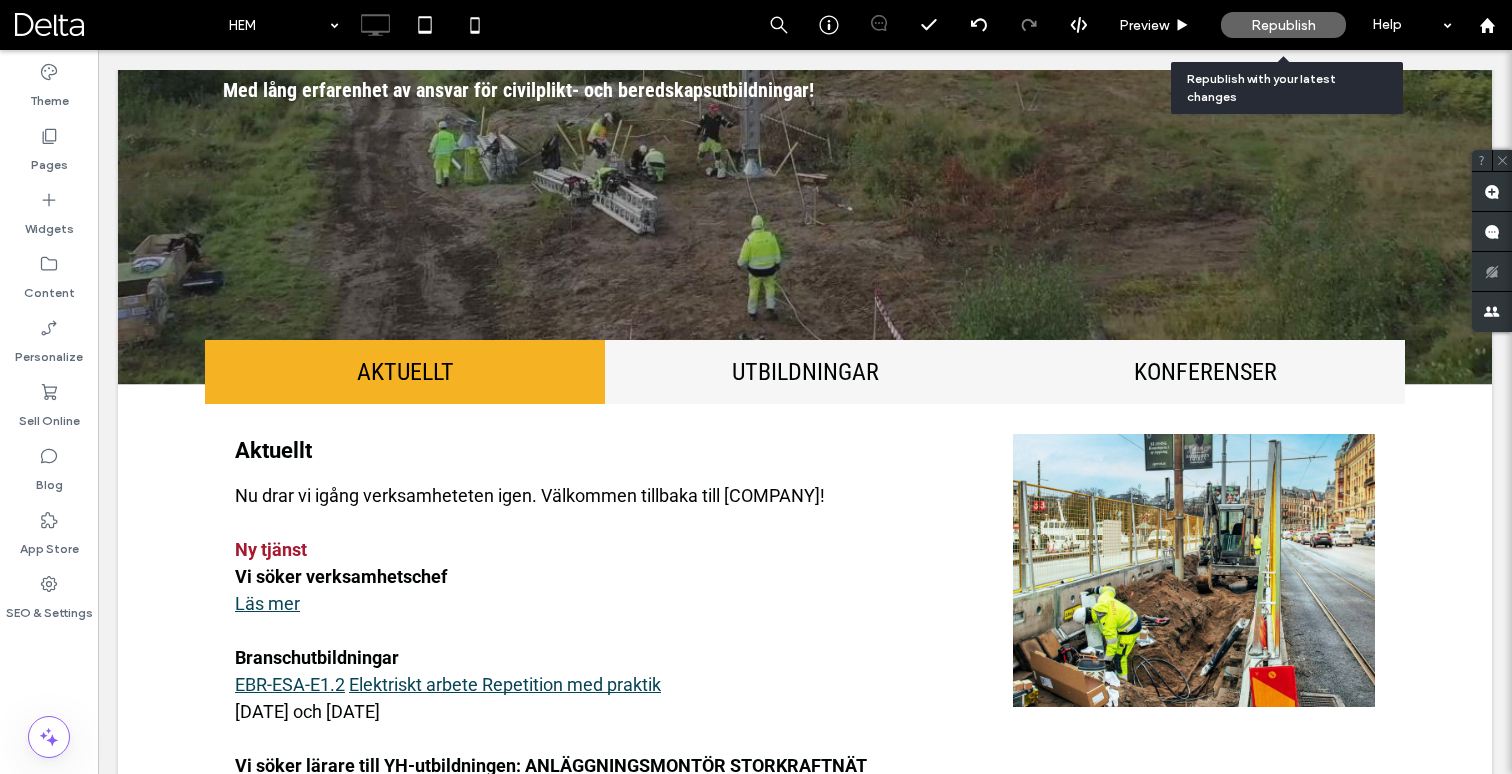 click on "Republish" at bounding box center [1283, 25] 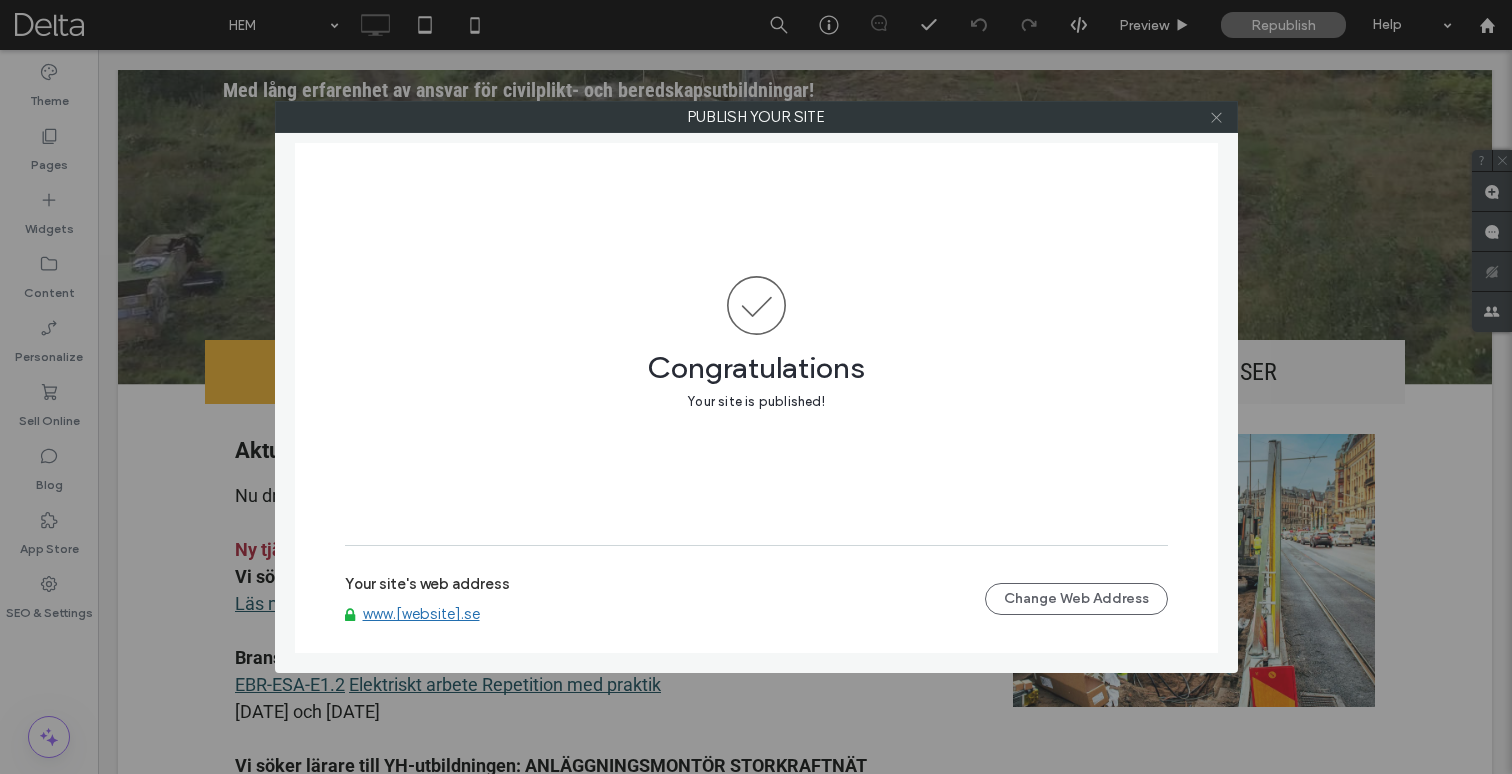 click 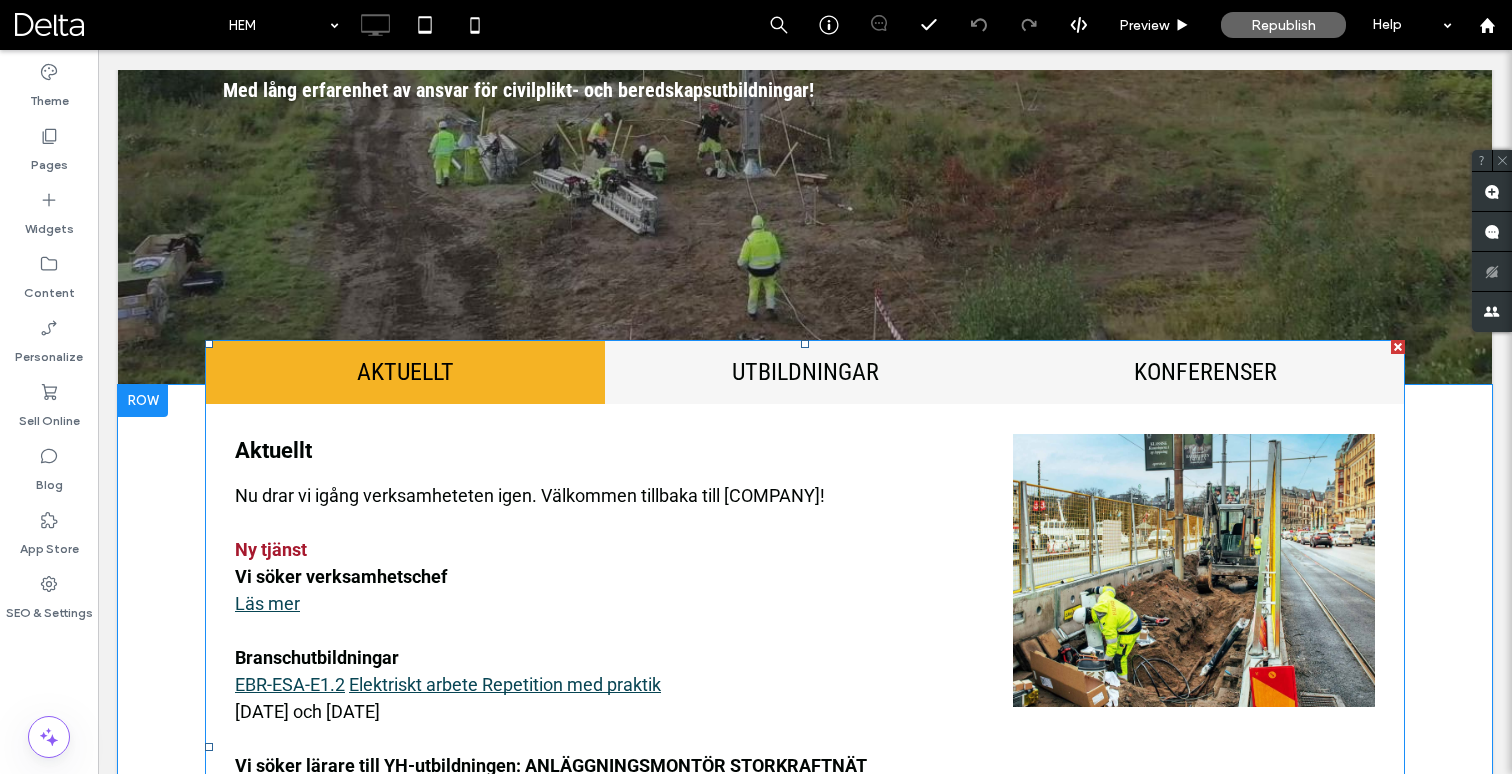 scroll, scrollTop: 544, scrollLeft: 0, axis: vertical 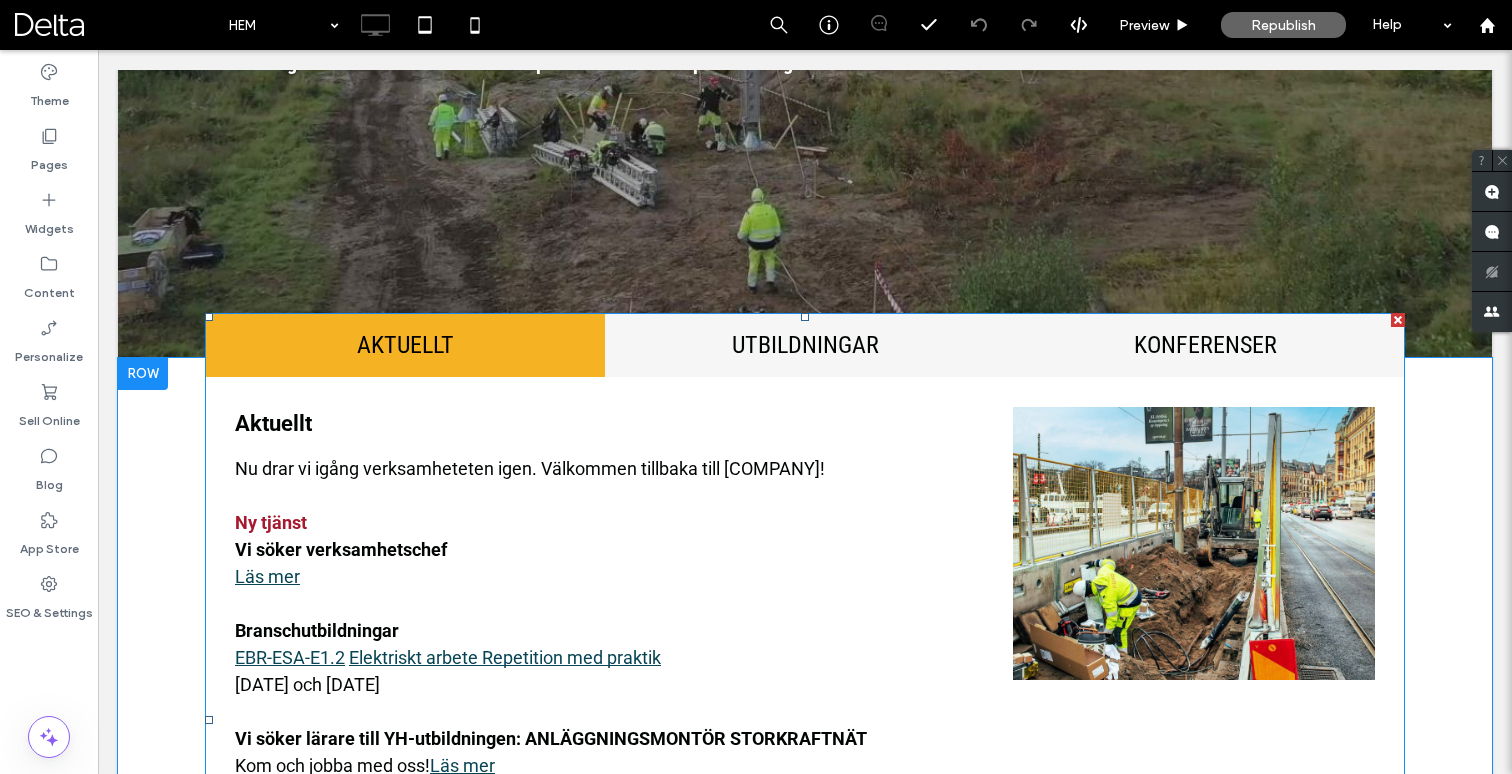 click at bounding box center [805, 720] 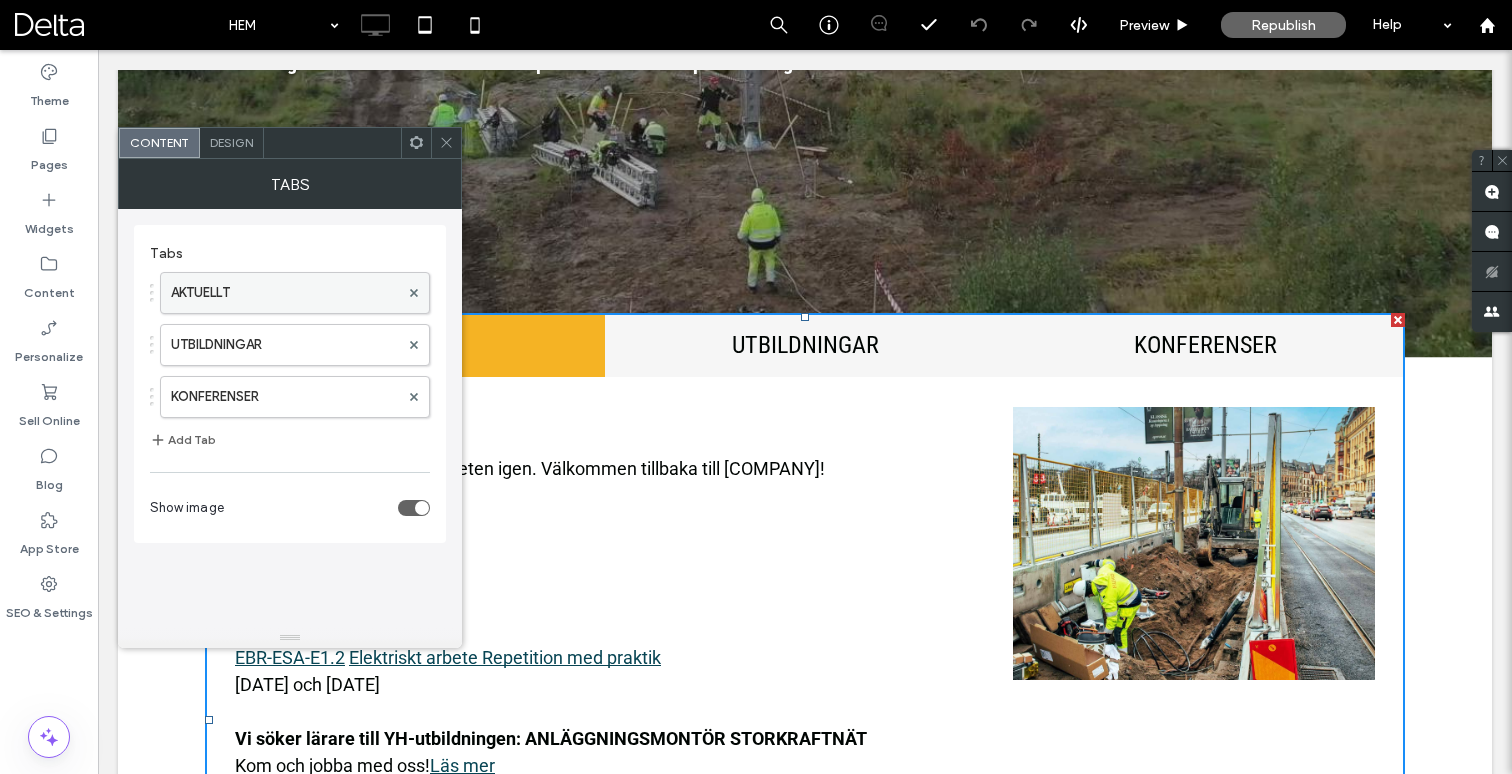 click on "AKTUELLT" at bounding box center [285, 293] 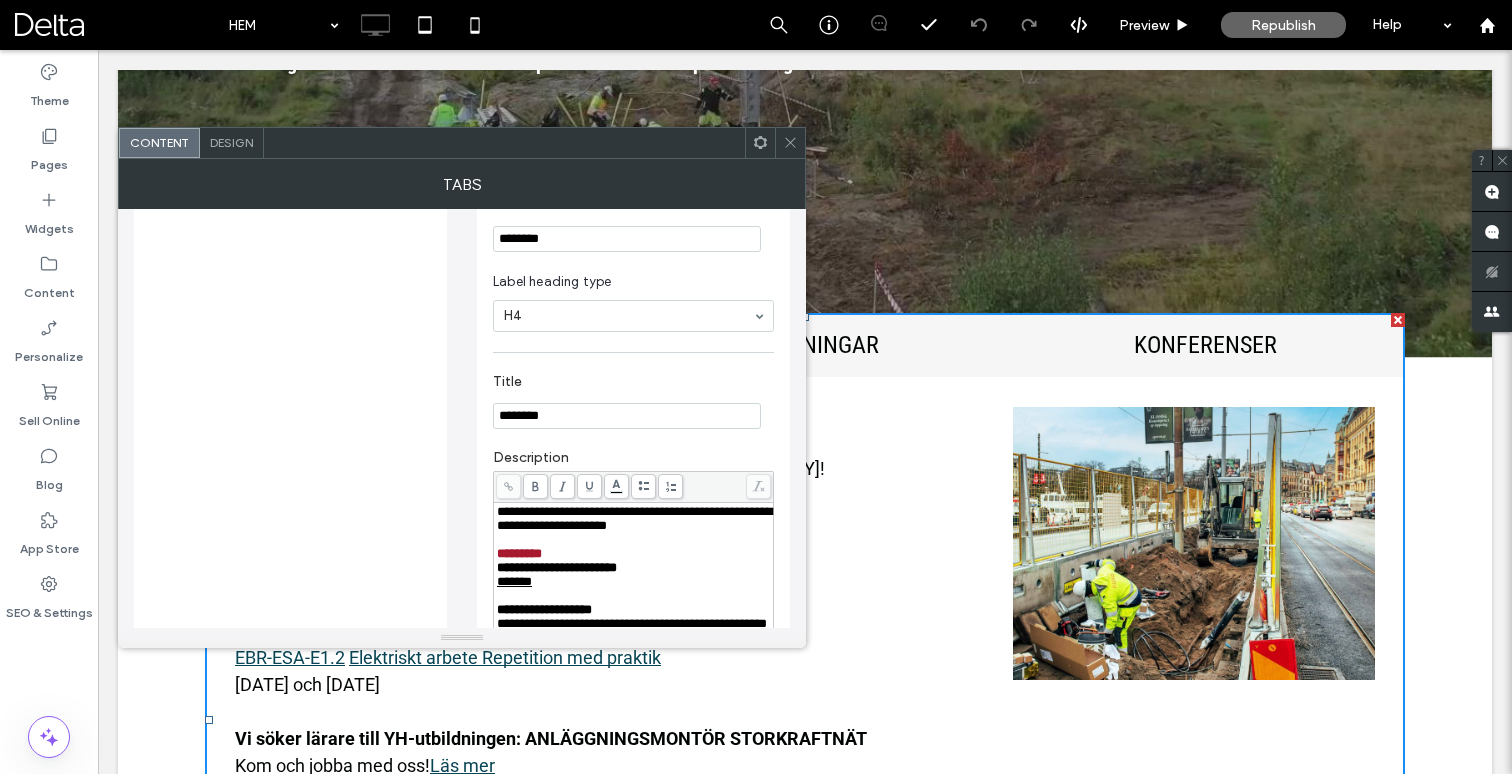 scroll, scrollTop: 333, scrollLeft: 0, axis: vertical 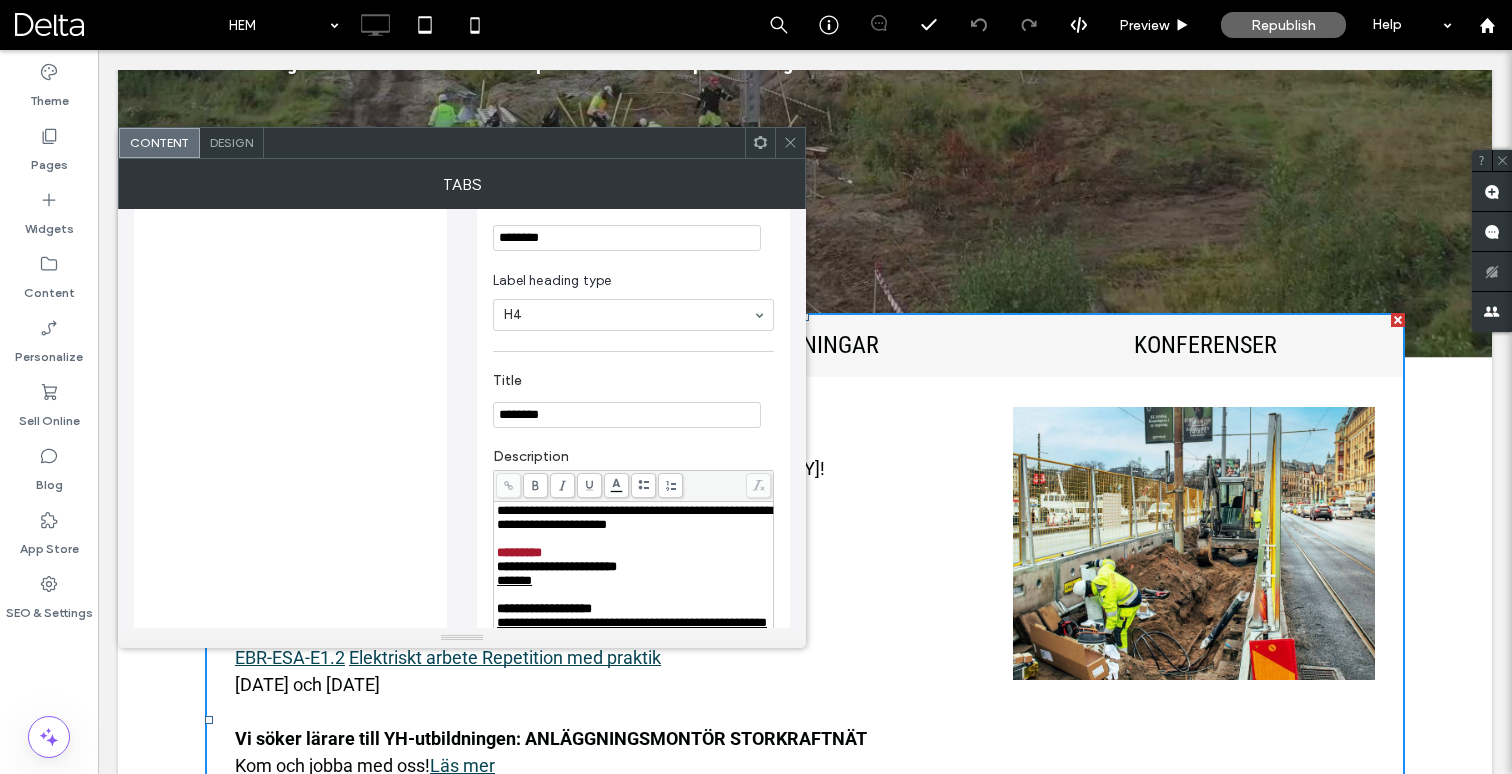 click on "**********" at bounding box center [634, 517] 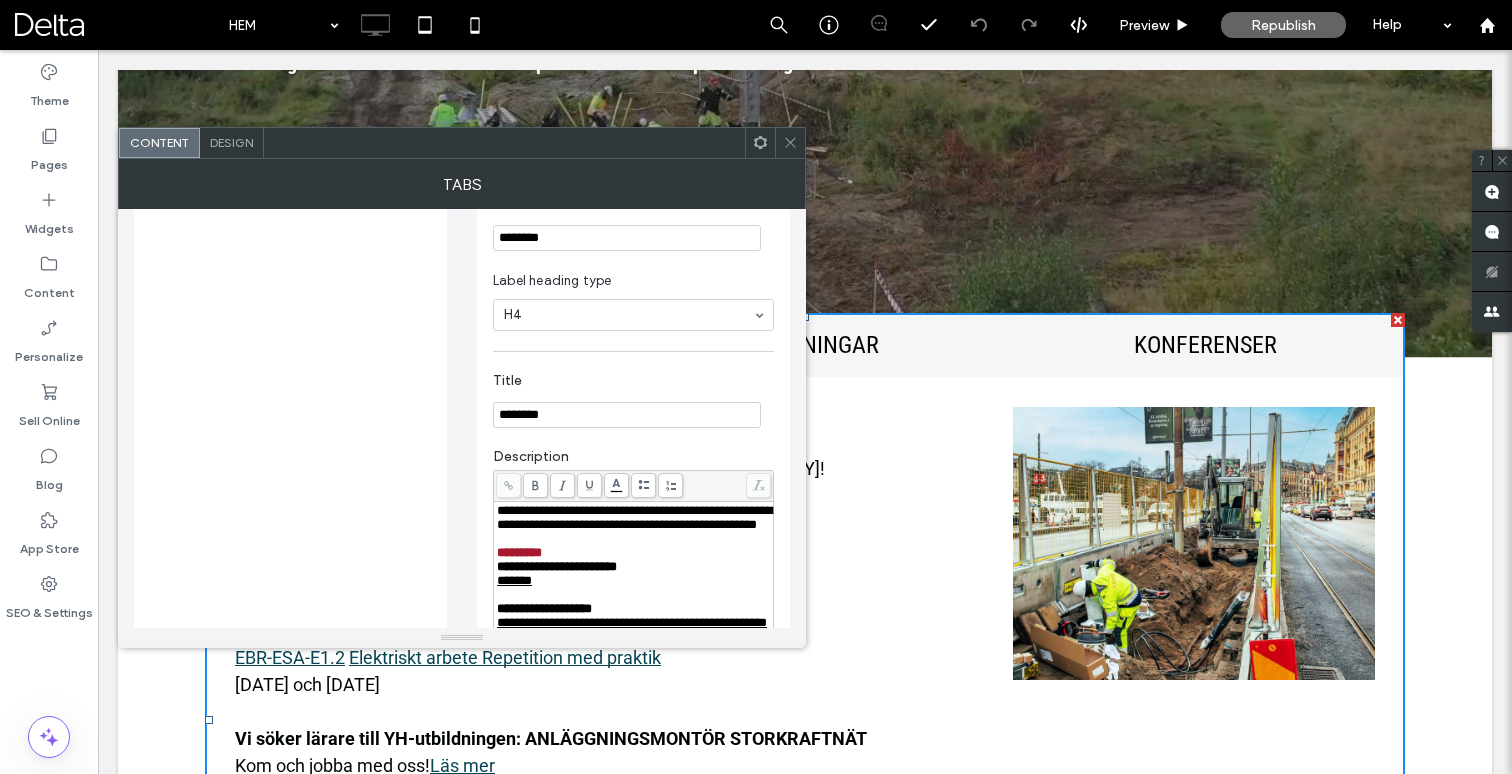 click on "**********" at bounding box center (634, 518) 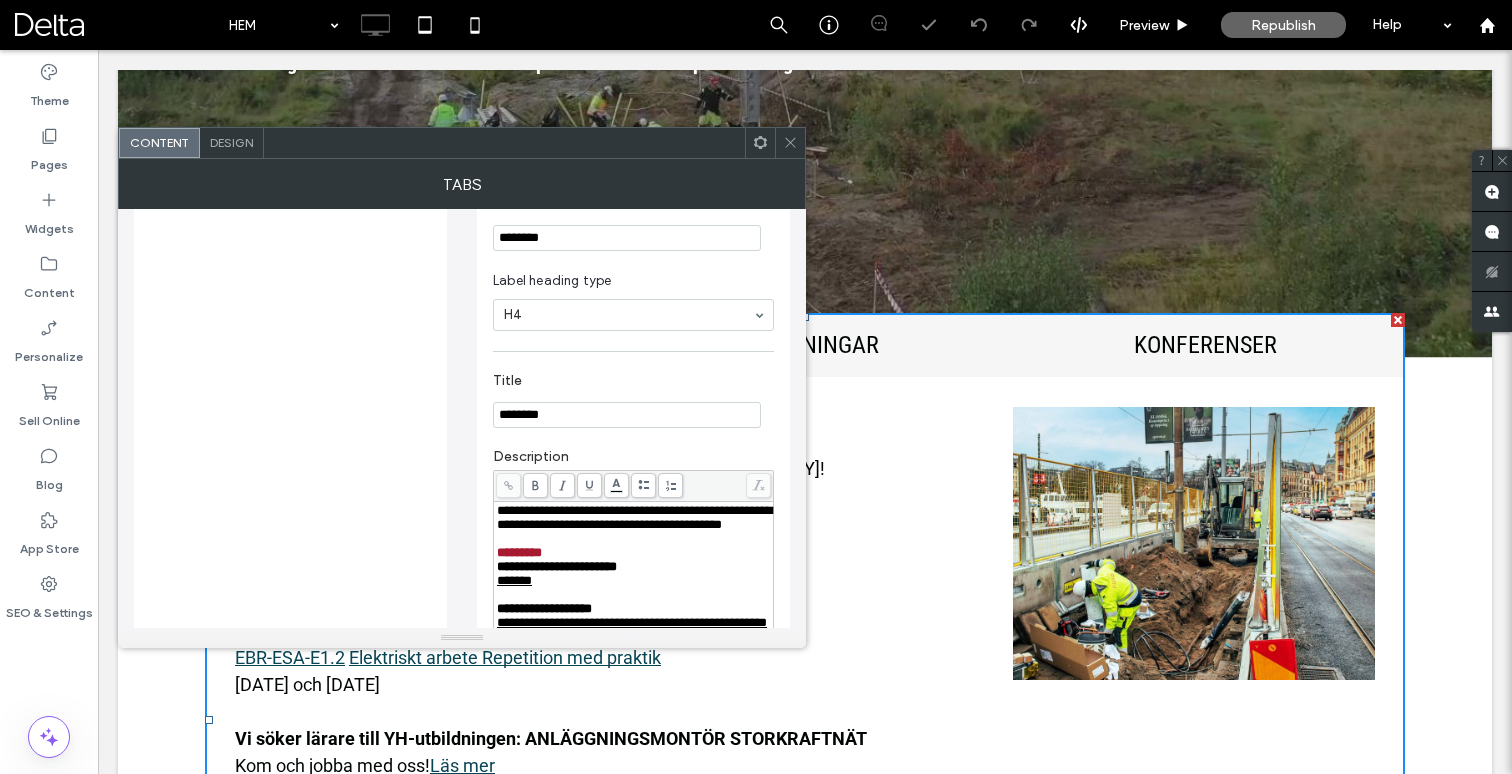 click 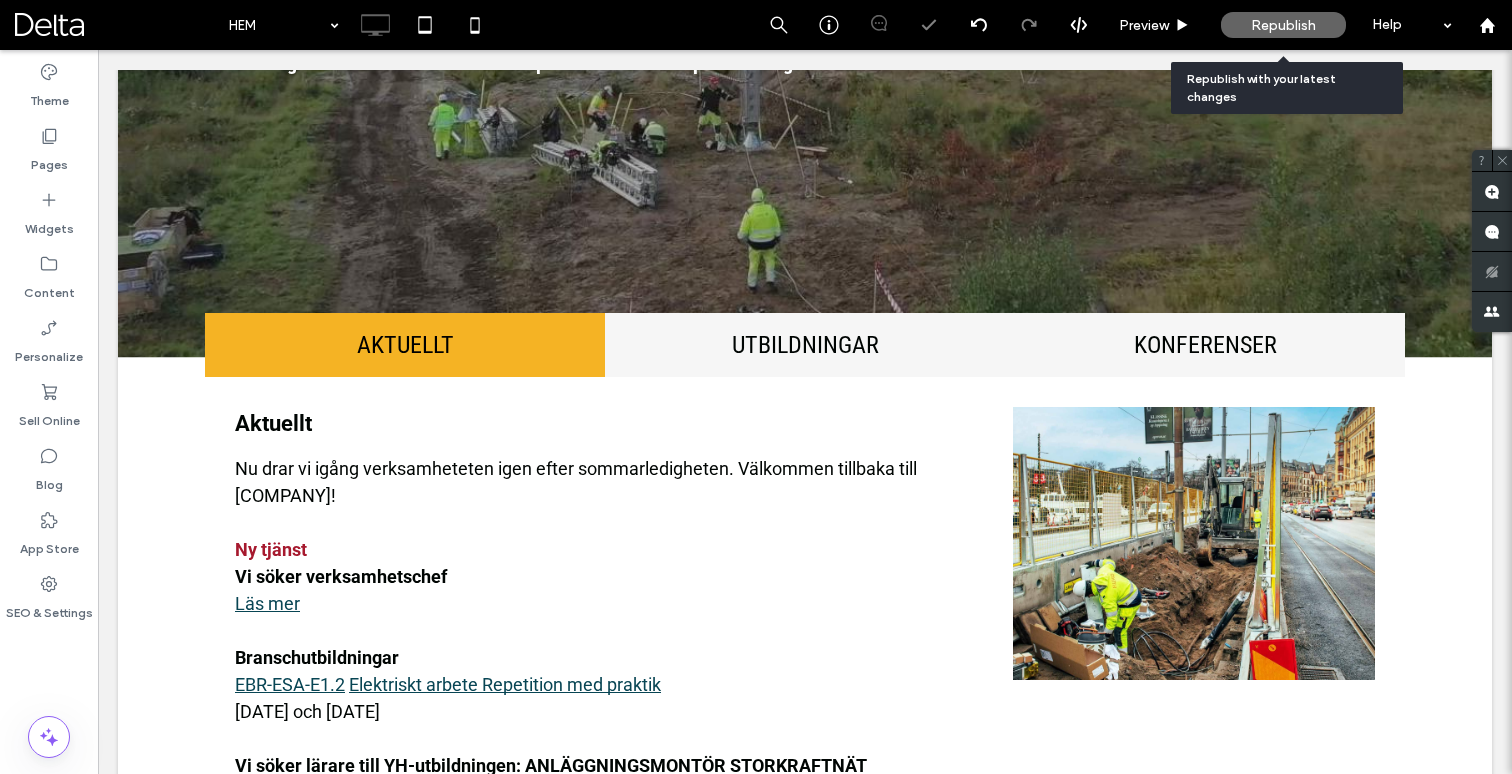 click on "Republish" at bounding box center (1283, 25) 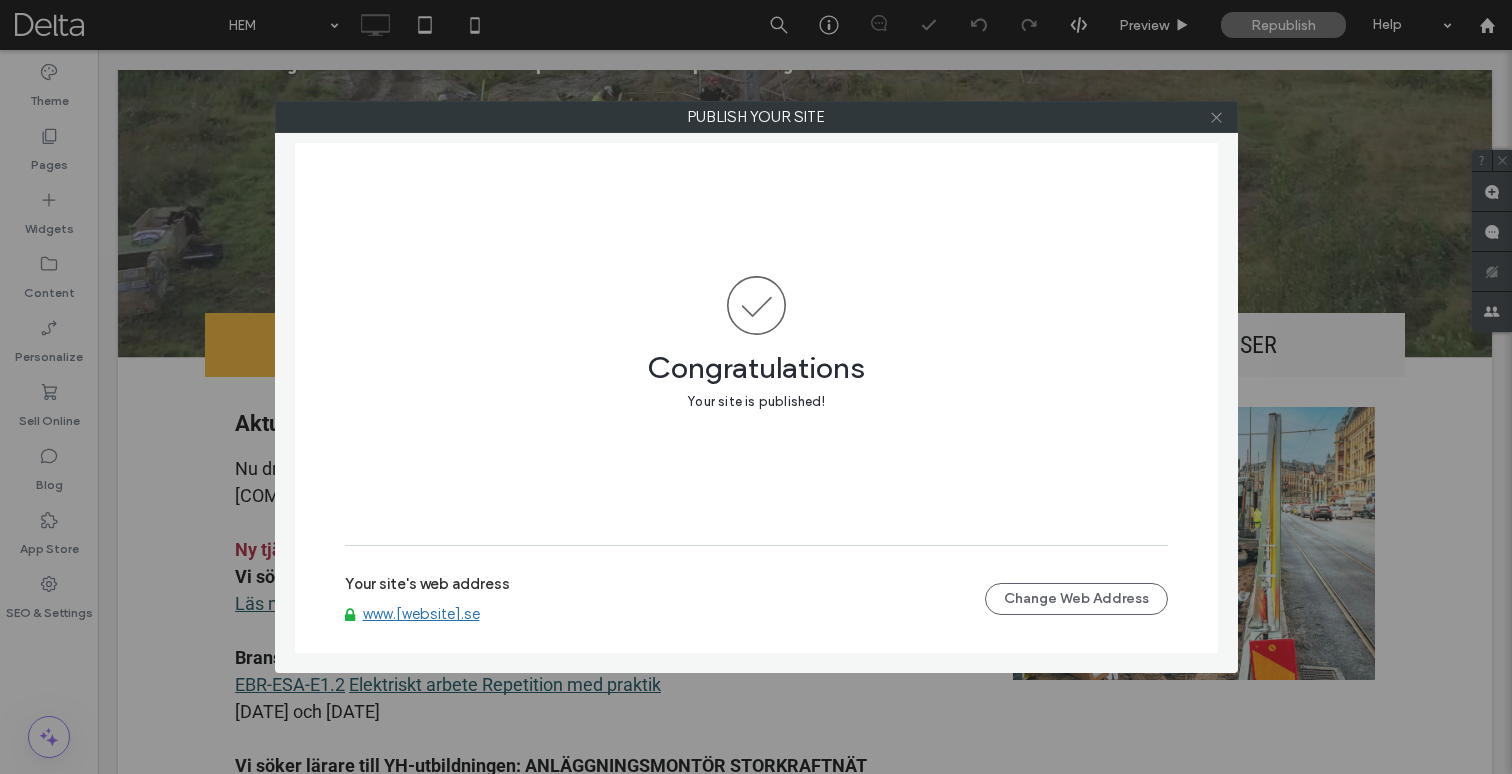 click 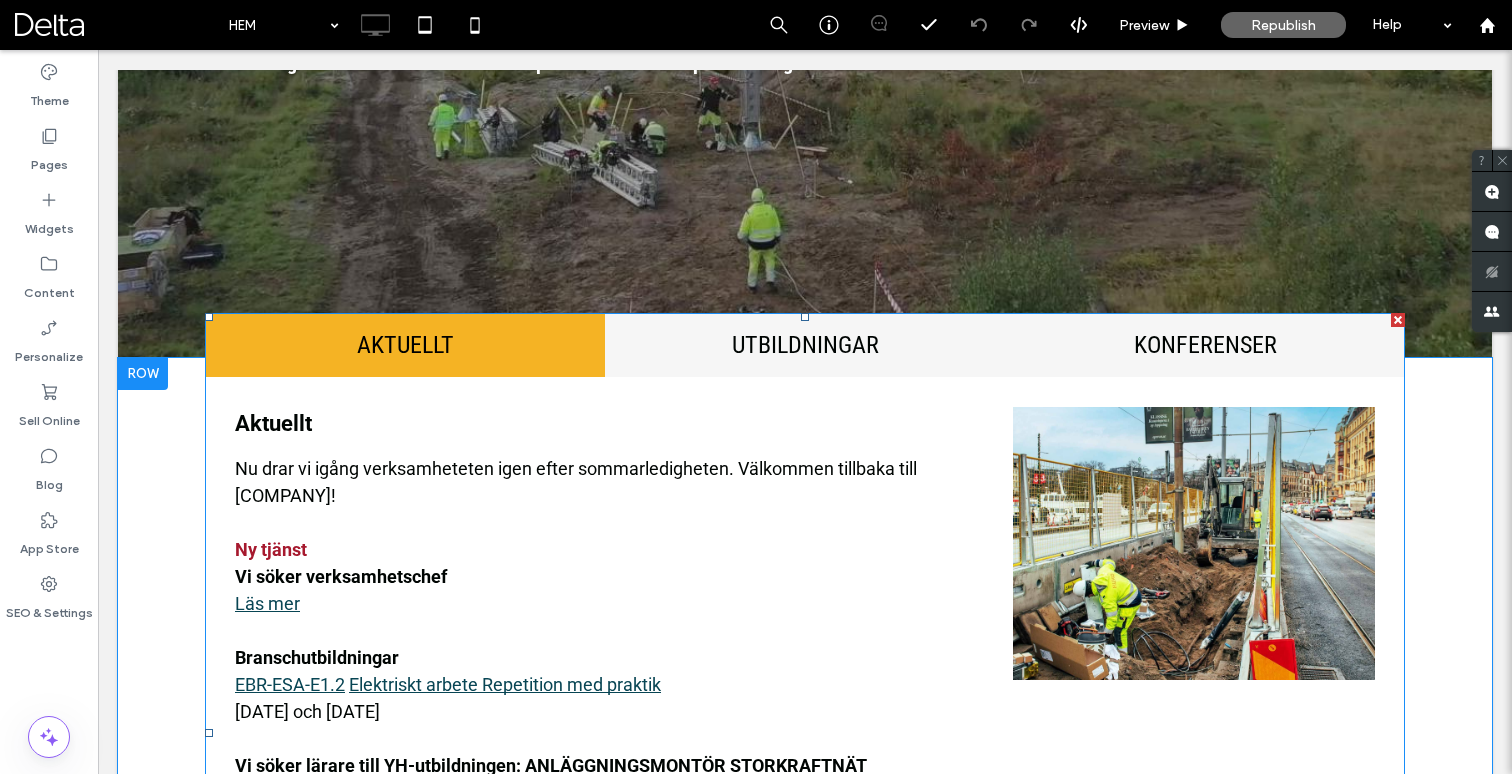 click at bounding box center [805, 733] 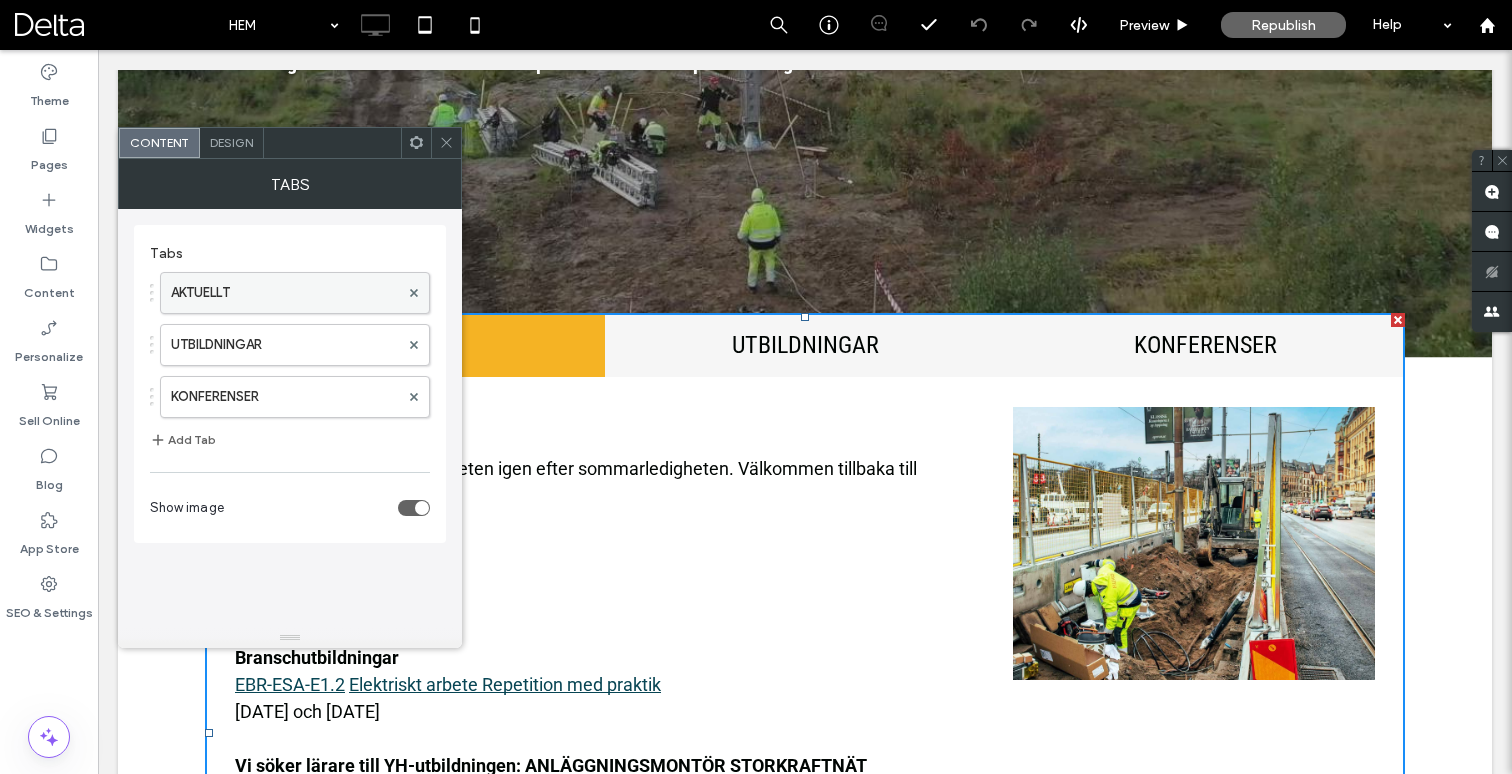 click on "AKTUELLT" at bounding box center (285, 293) 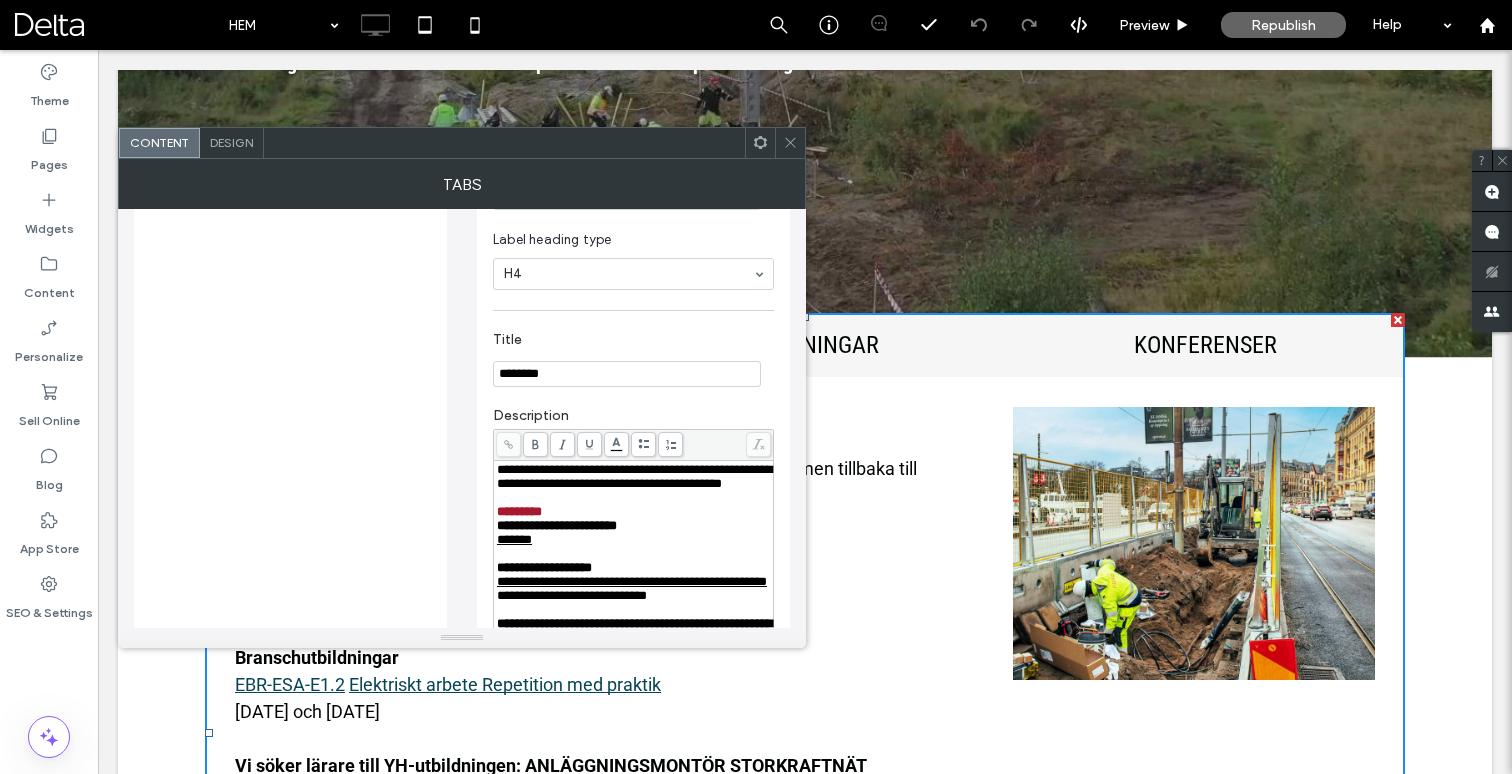 scroll, scrollTop: 378, scrollLeft: 0, axis: vertical 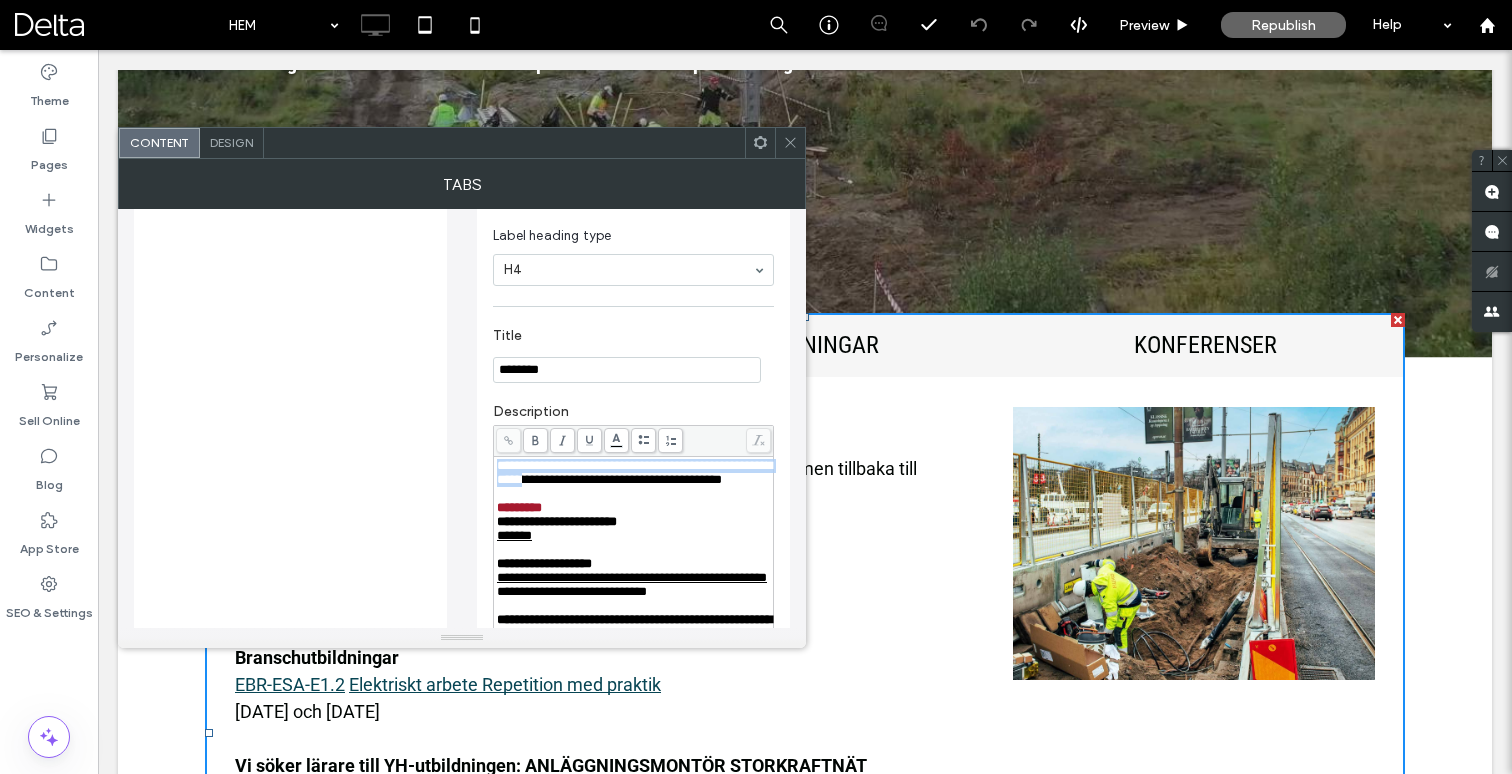 drag, startPoint x: 613, startPoint y: 489, endPoint x: 494, endPoint y: 470, distance: 120.50726 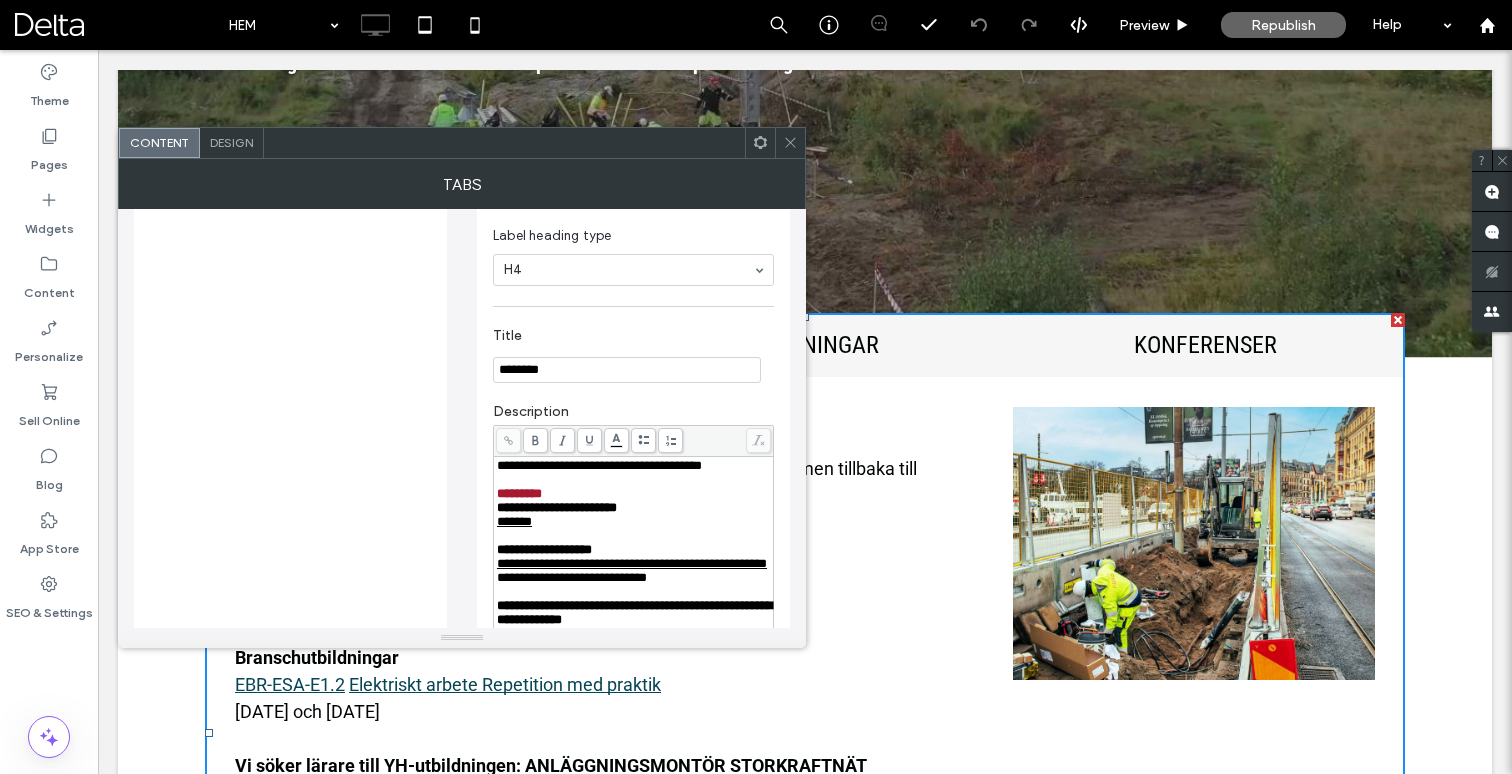 type 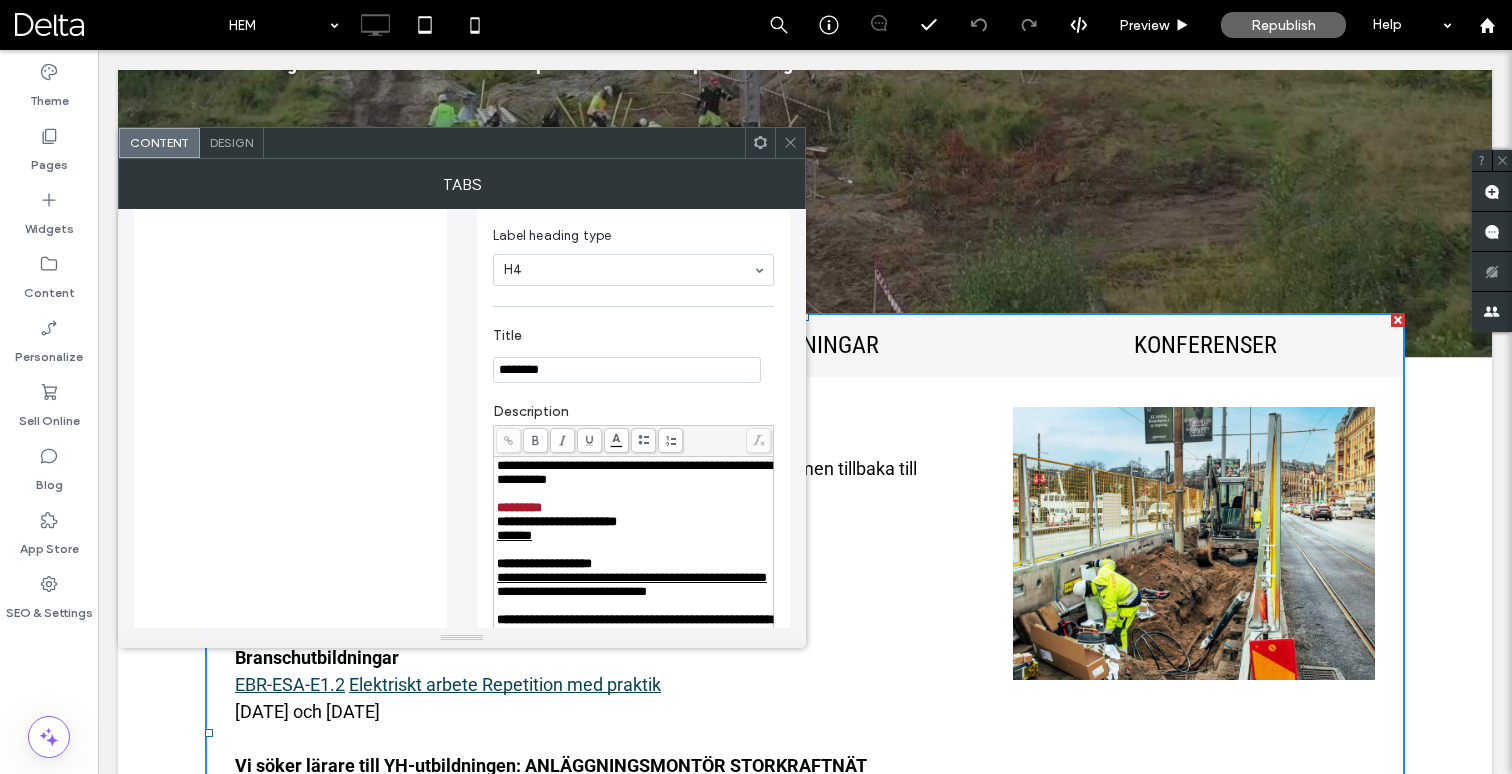 click on "**********" at bounding box center (634, 472) 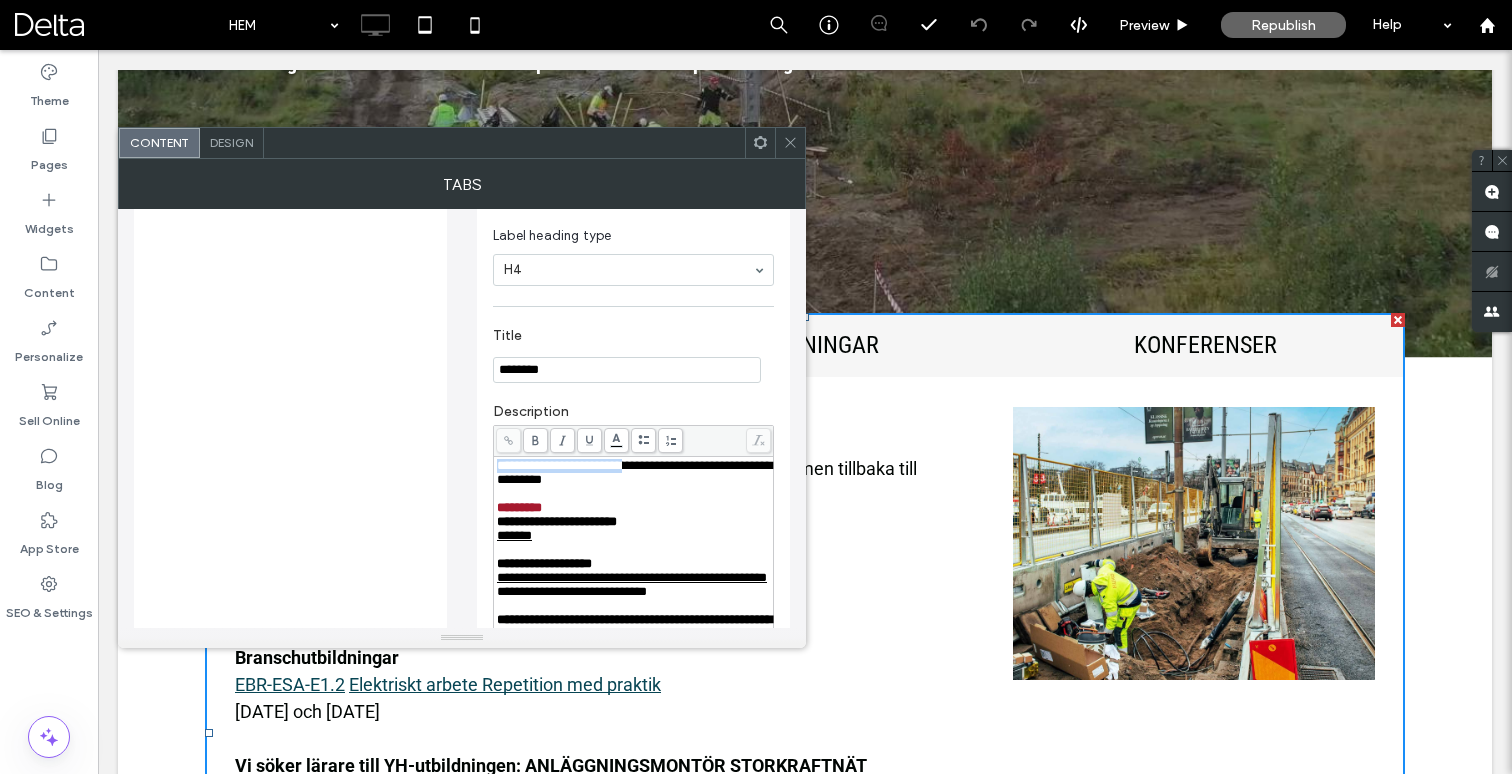 drag, startPoint x: 651, startPoint y: 473, endPoint x: 478, endPoint y: 469, distance: 173.04623 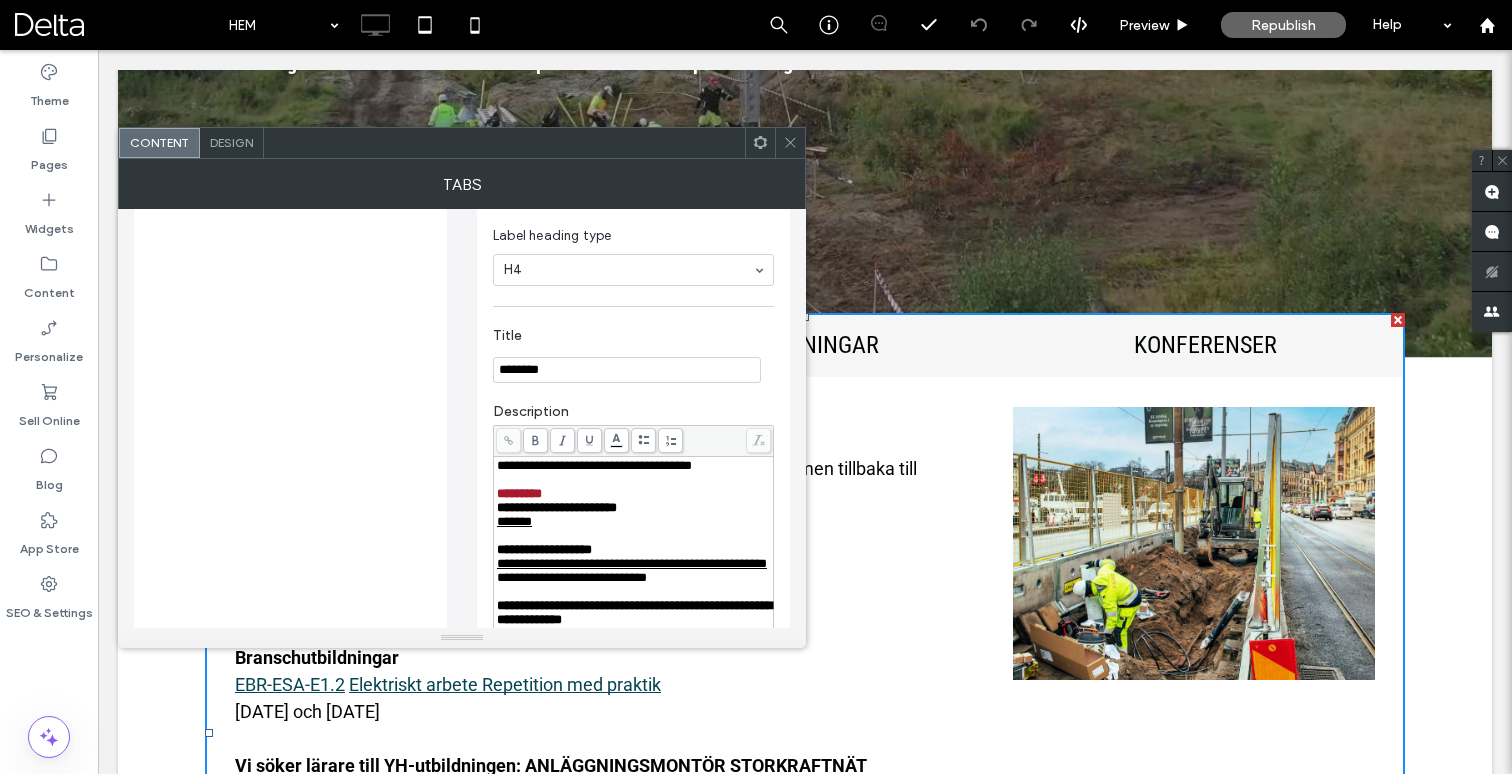 click on "**********" at bounding box center [634, 466] 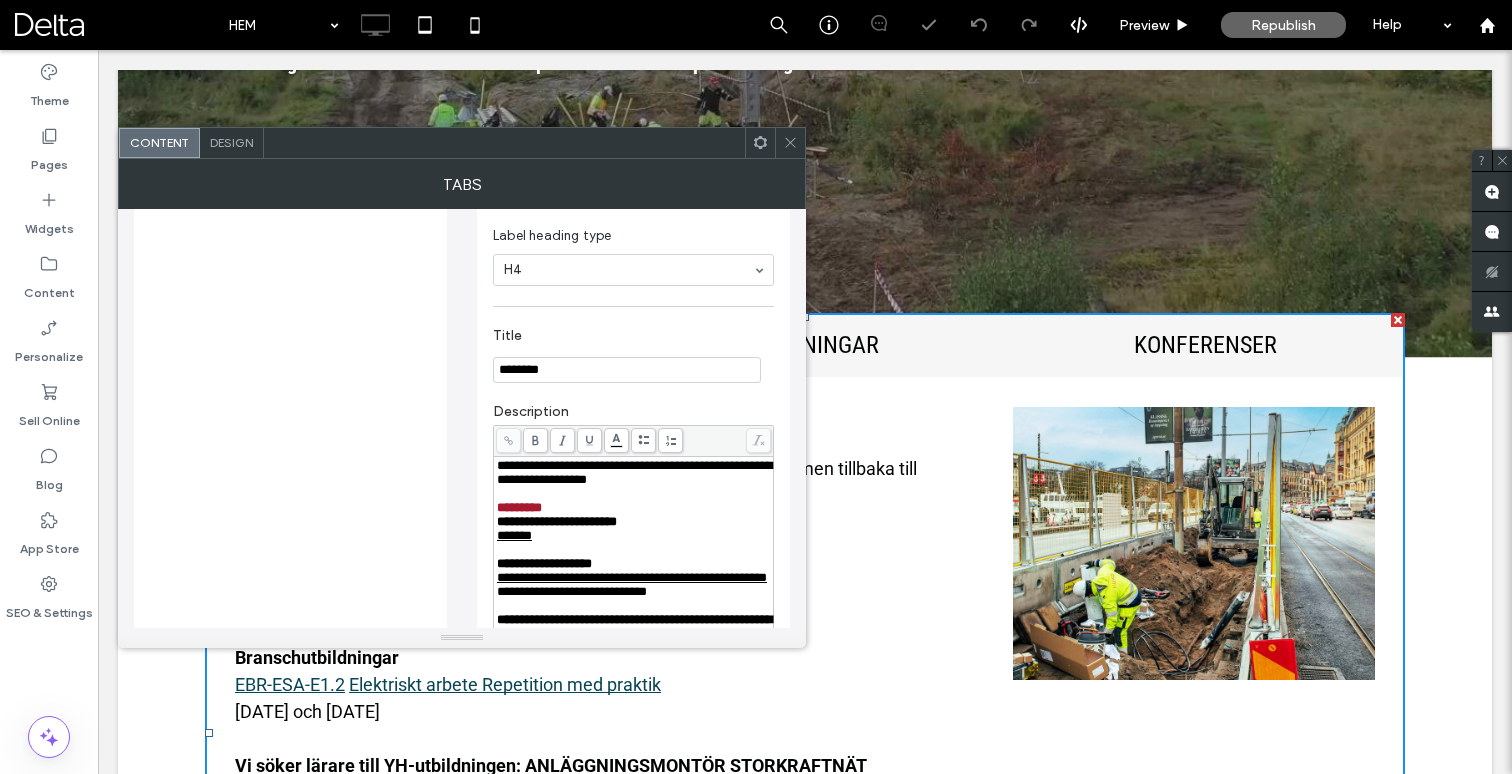 click 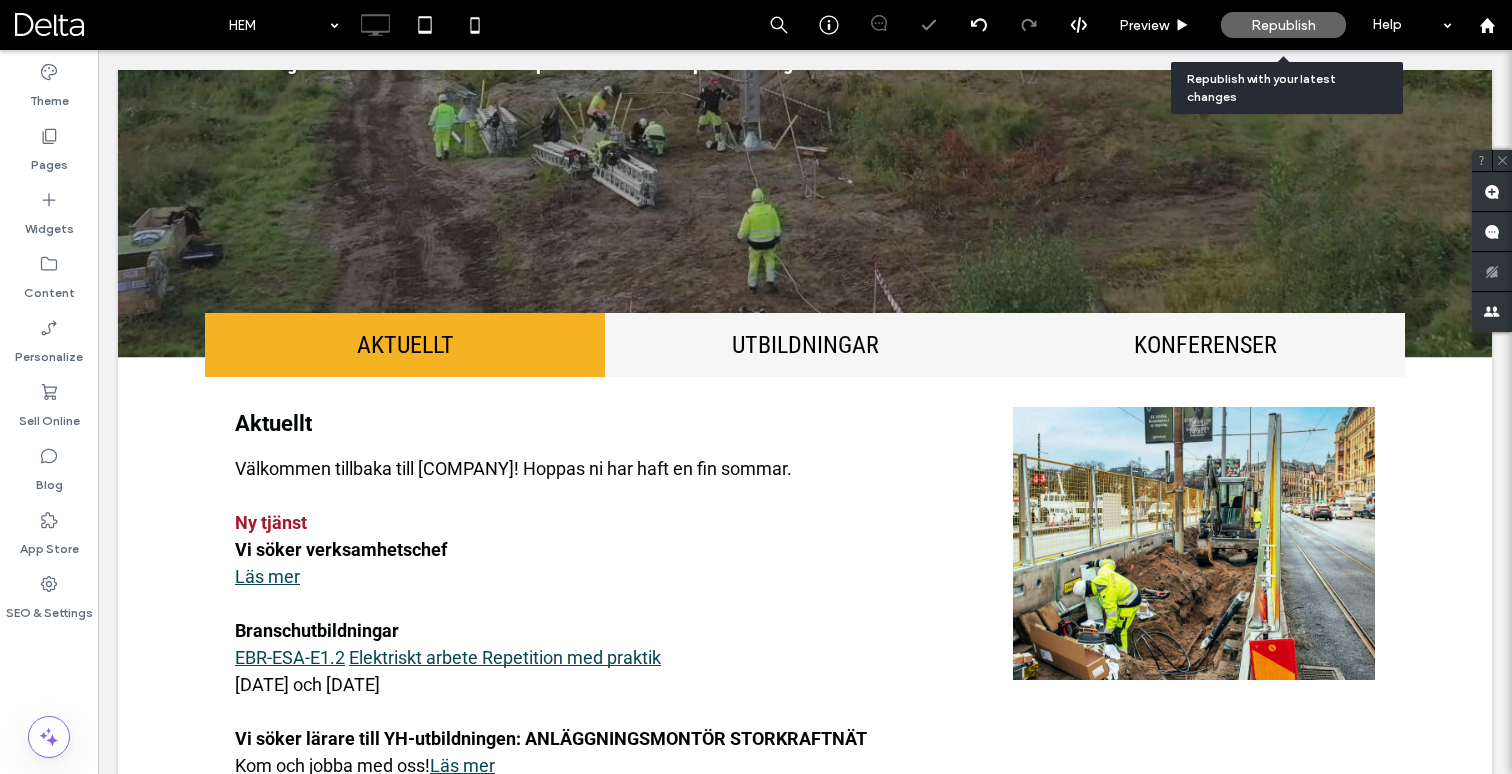 click on "Republish" at bounding box center [1283, 25] 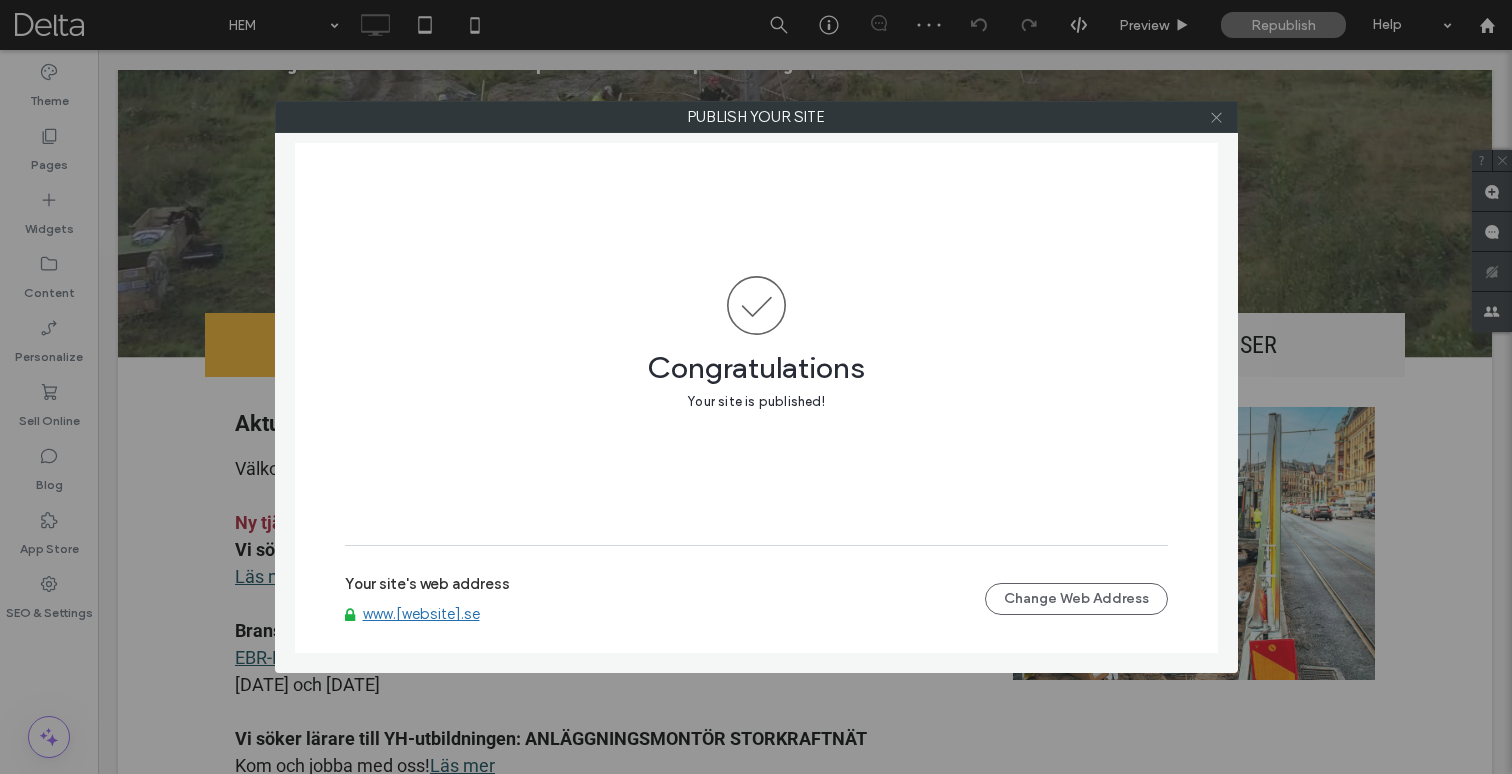 click 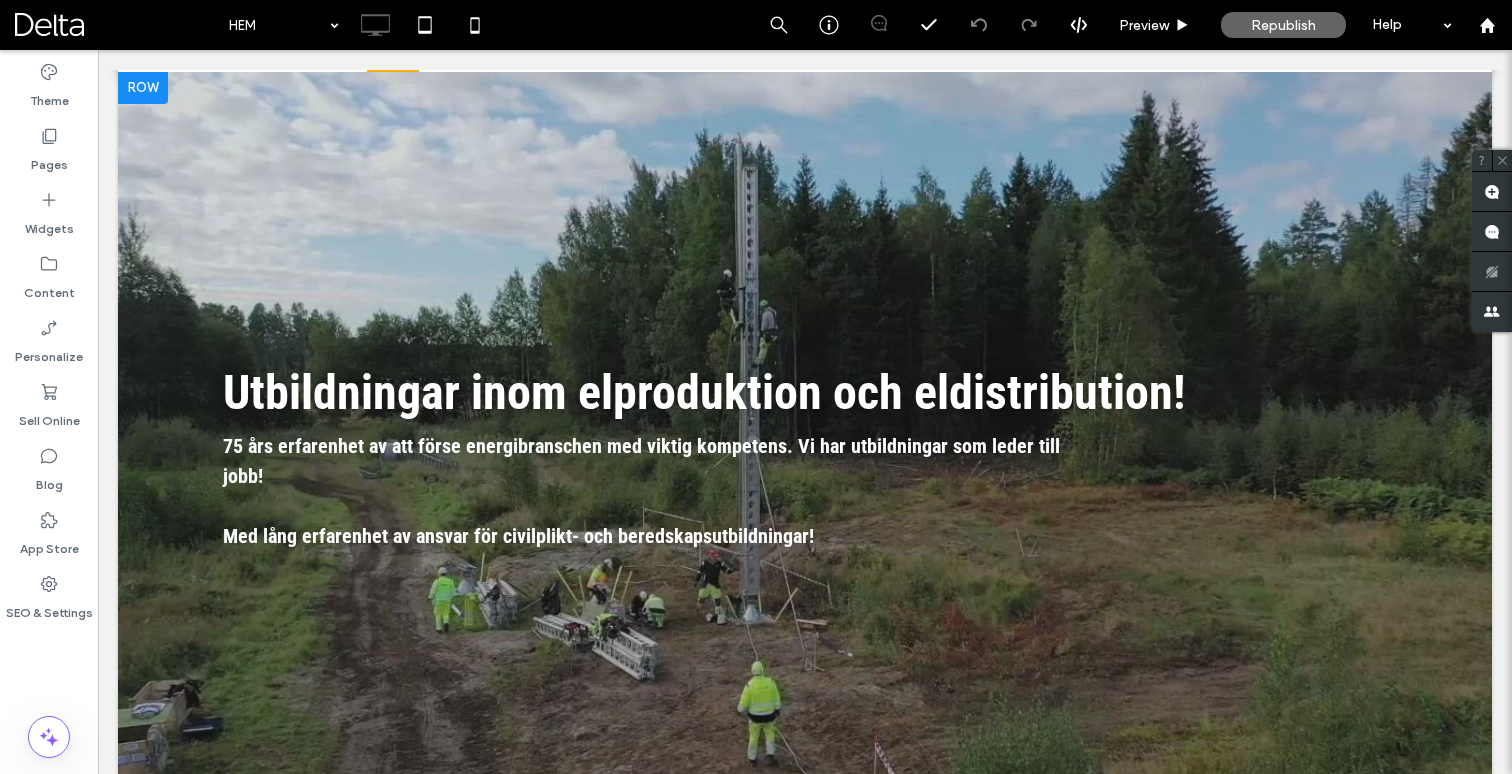 scroll, scrollTop: 0, scrollLeft: 0, axis: both 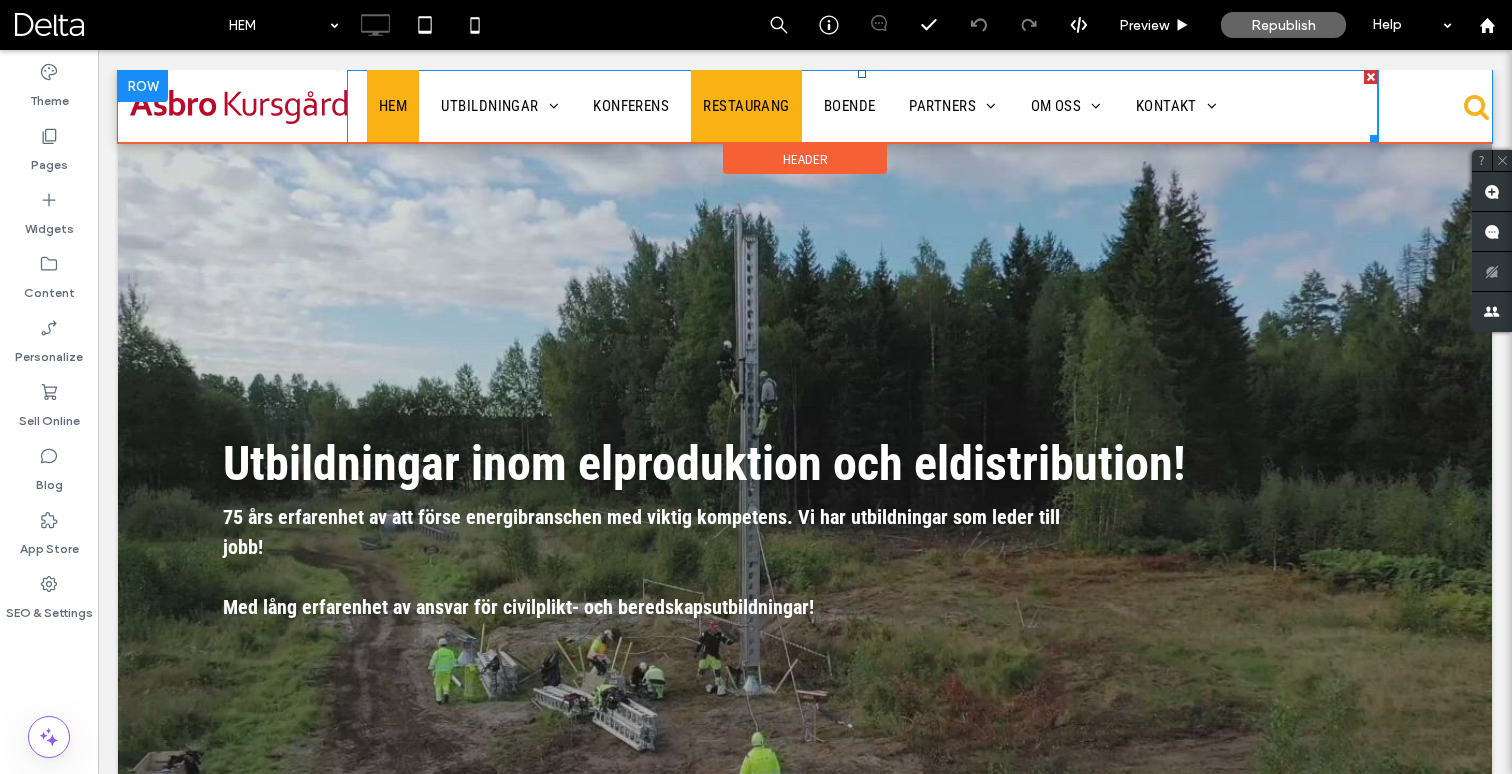 click on "RESTAURANG" at bounding box center [746, 106] 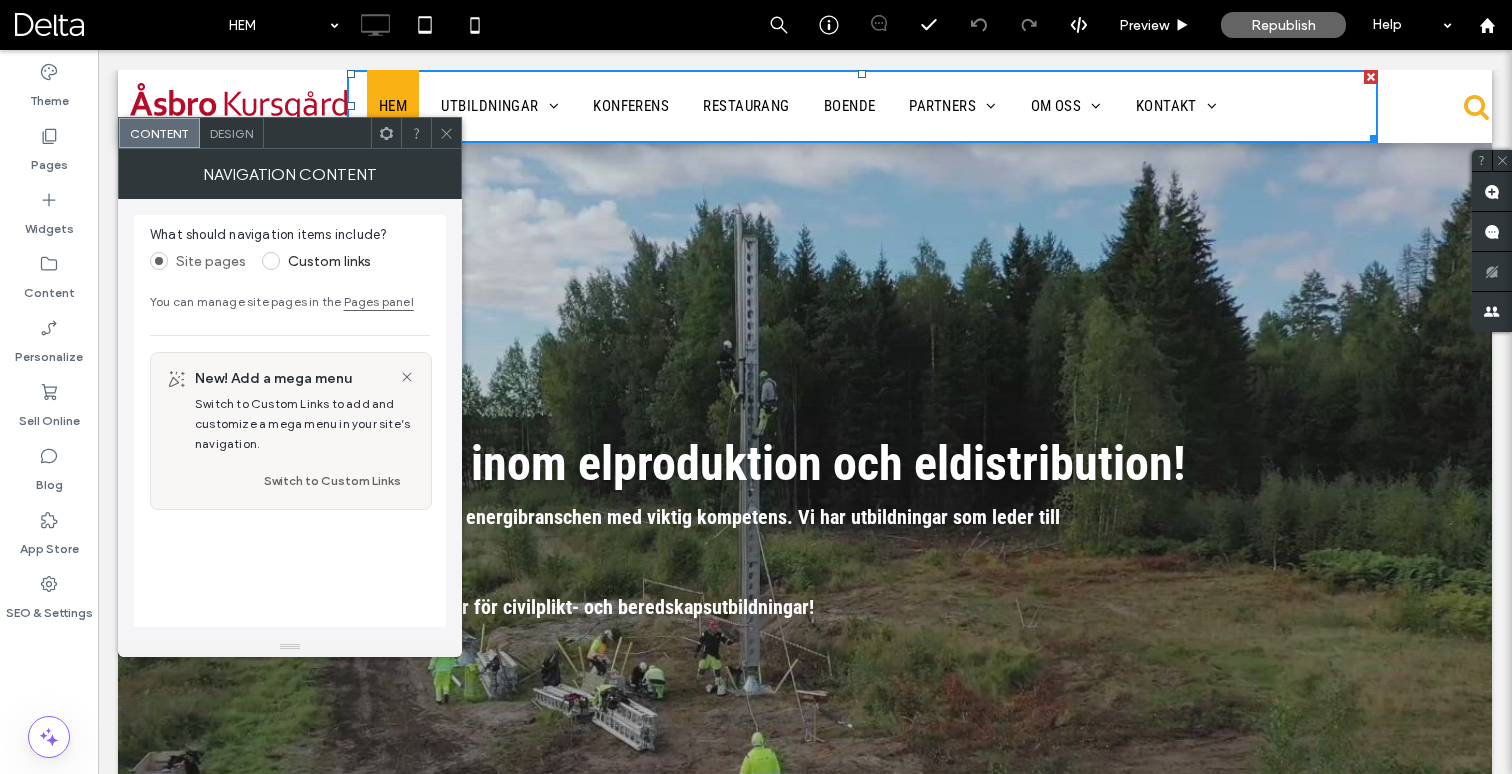 click 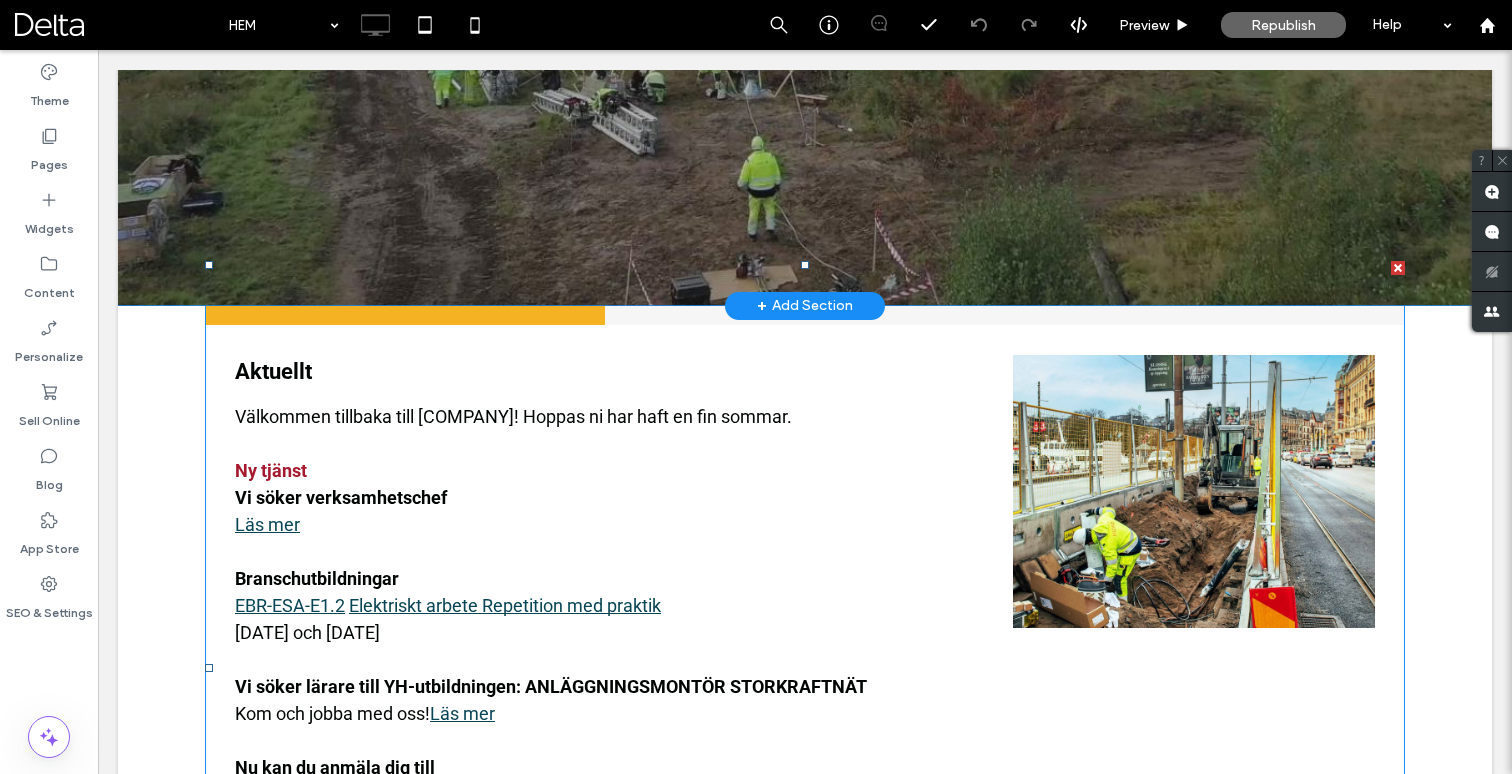 scroll, scrollTop: 597, scrollLeft: 0, axis: vertical 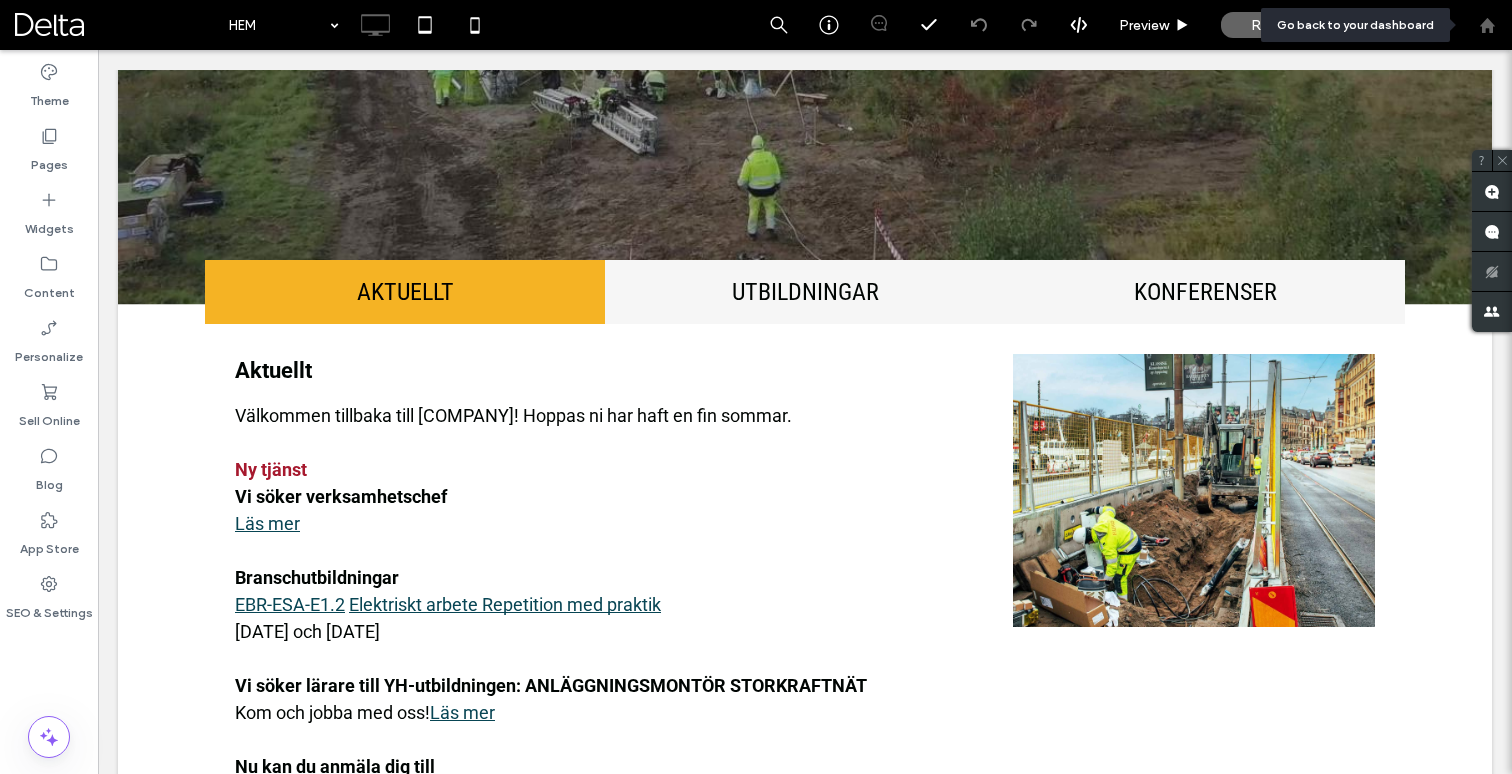 click 